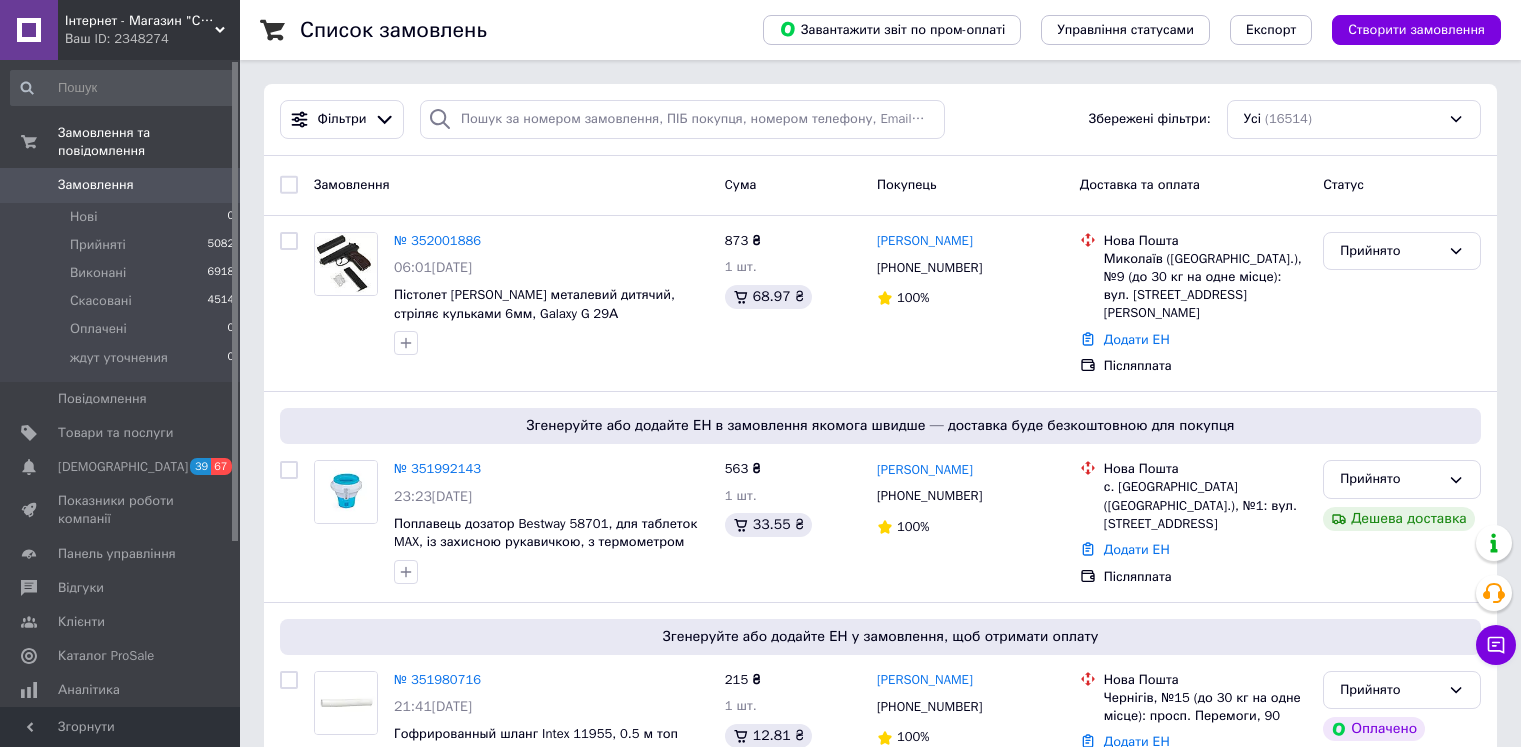 scroll, scrollTop: 200, scrollLeft: 0, axis: vertical 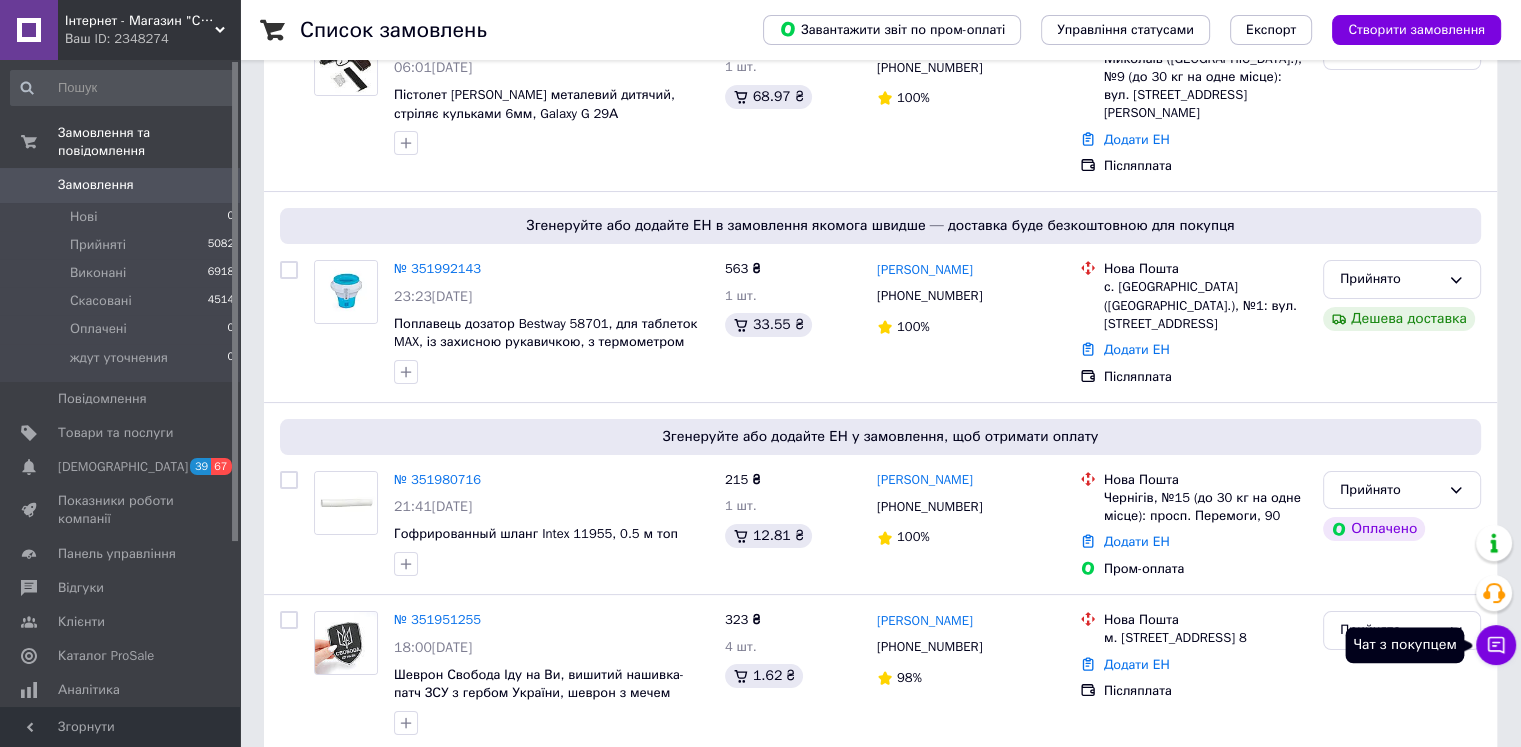click on "Чат з покупцем" at bounding box center (1496, 645) 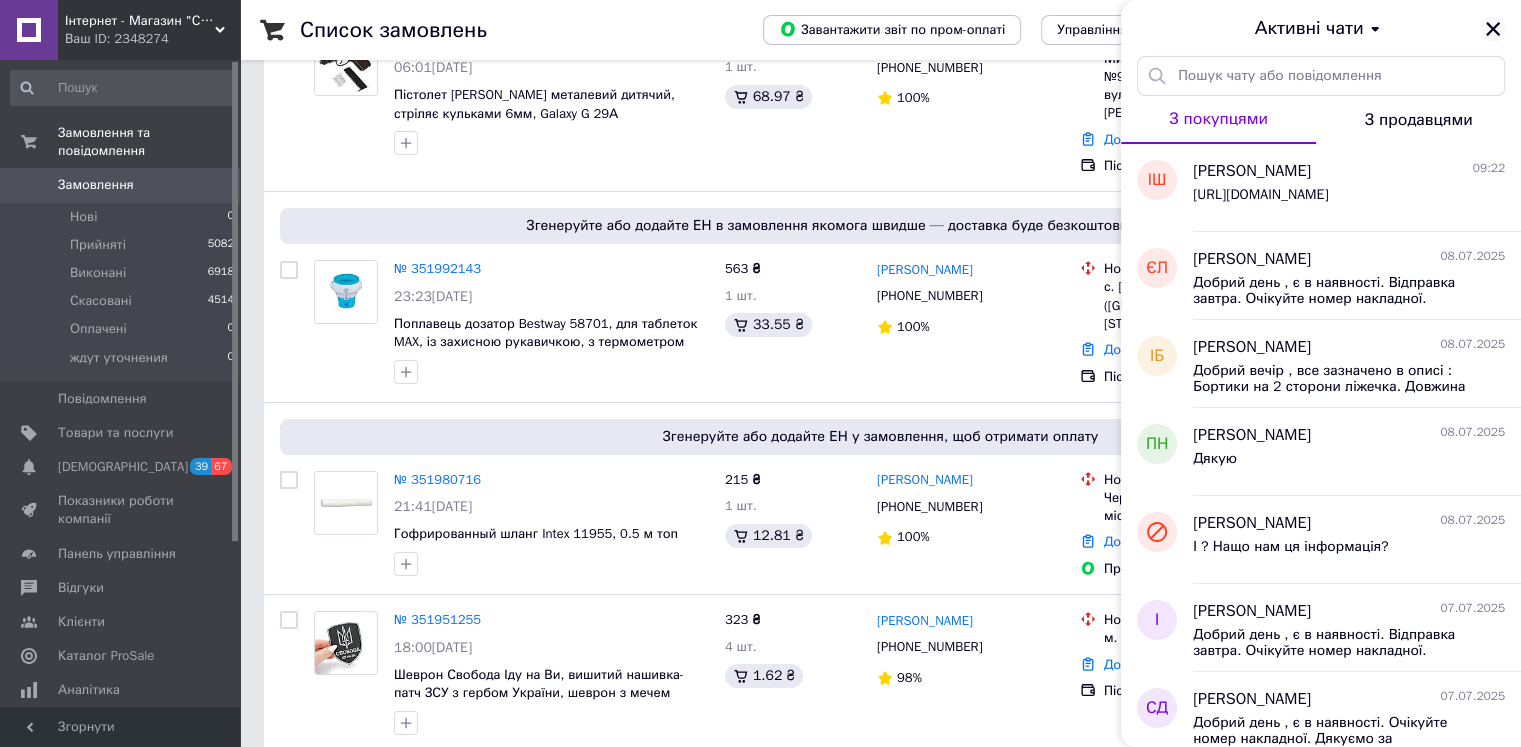 click 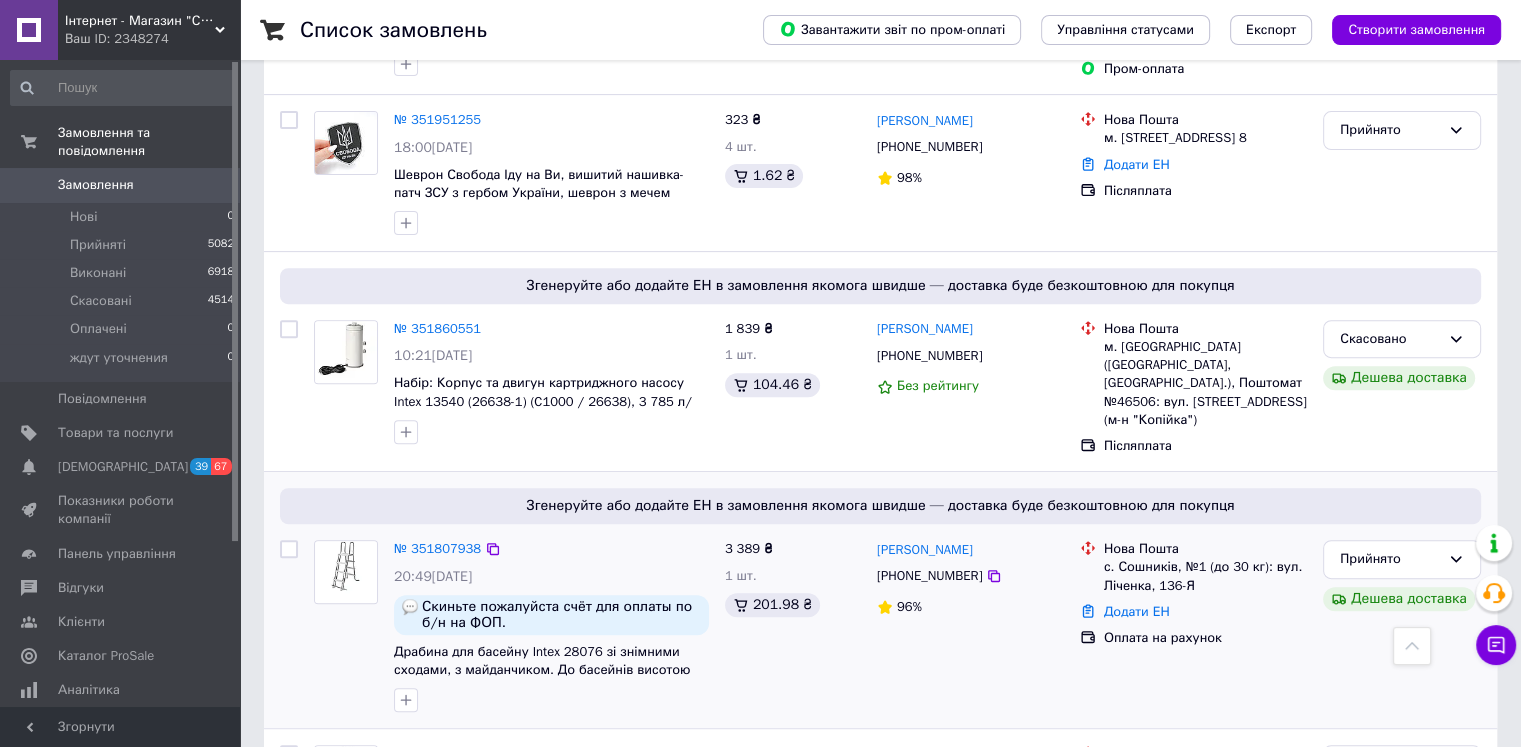 scroll, scrollTop: 800, scrollLeft: 0, axis: vertical 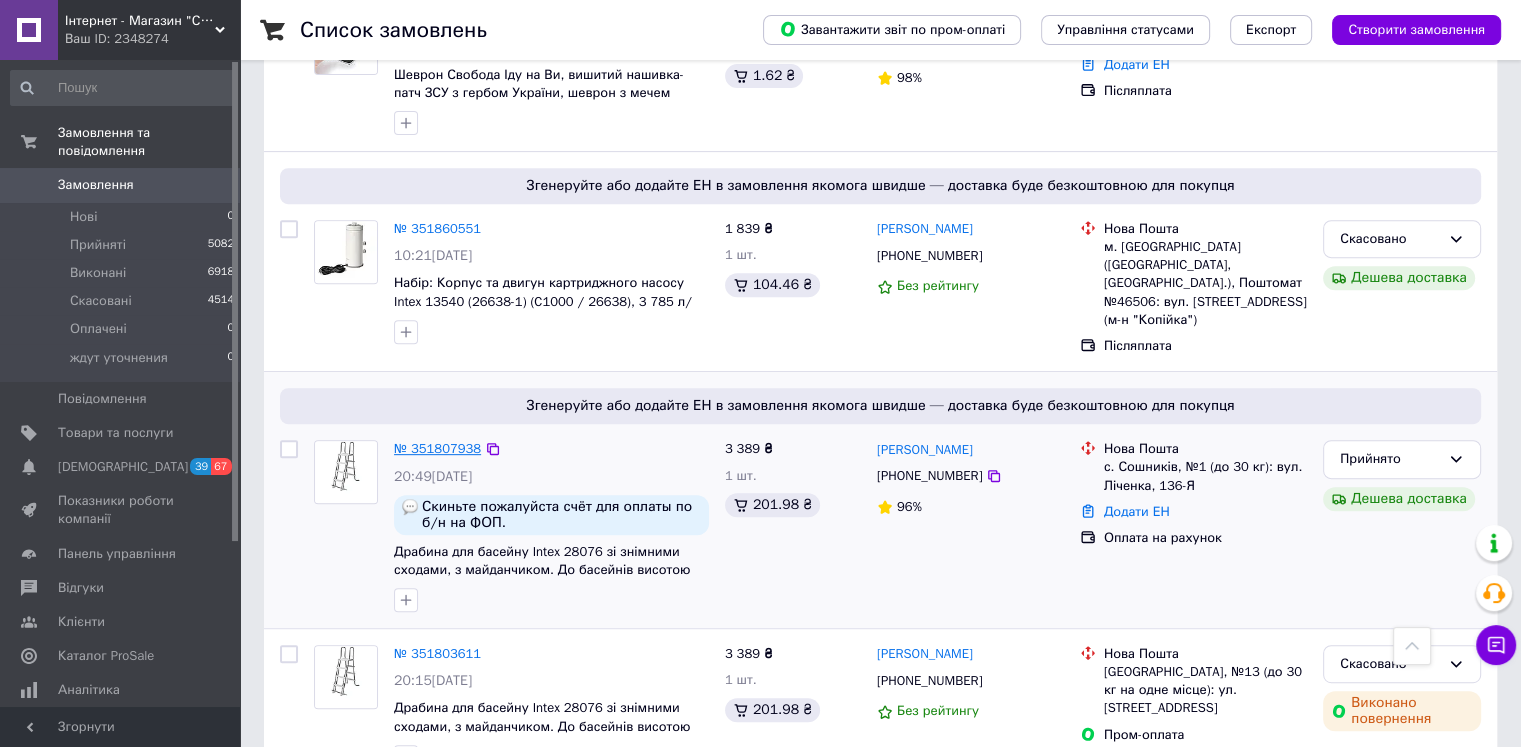 click on "№ 351807938" at bounding box center (437, 448) 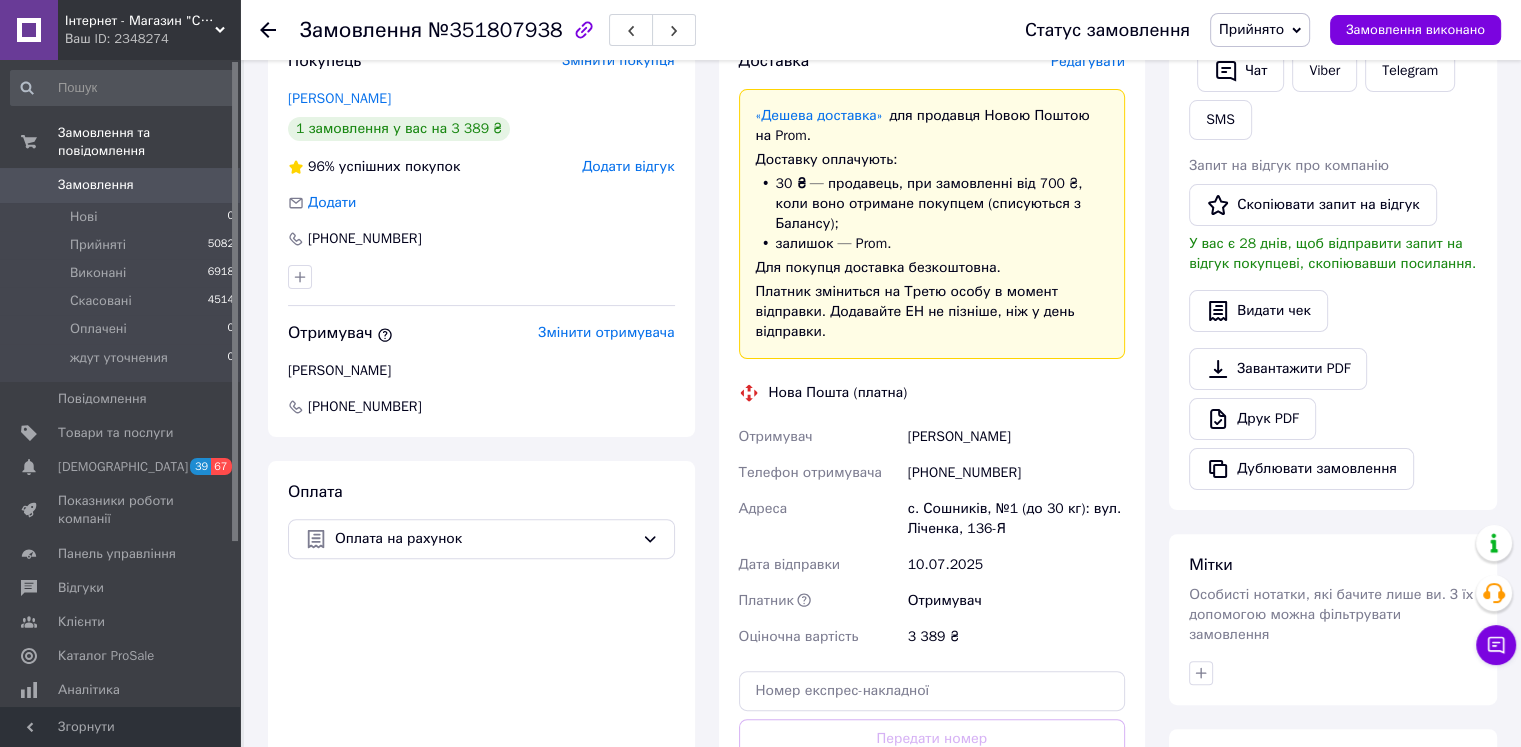 scroll, scrollTop: 332, scrollLeft: 0, axis: vertical 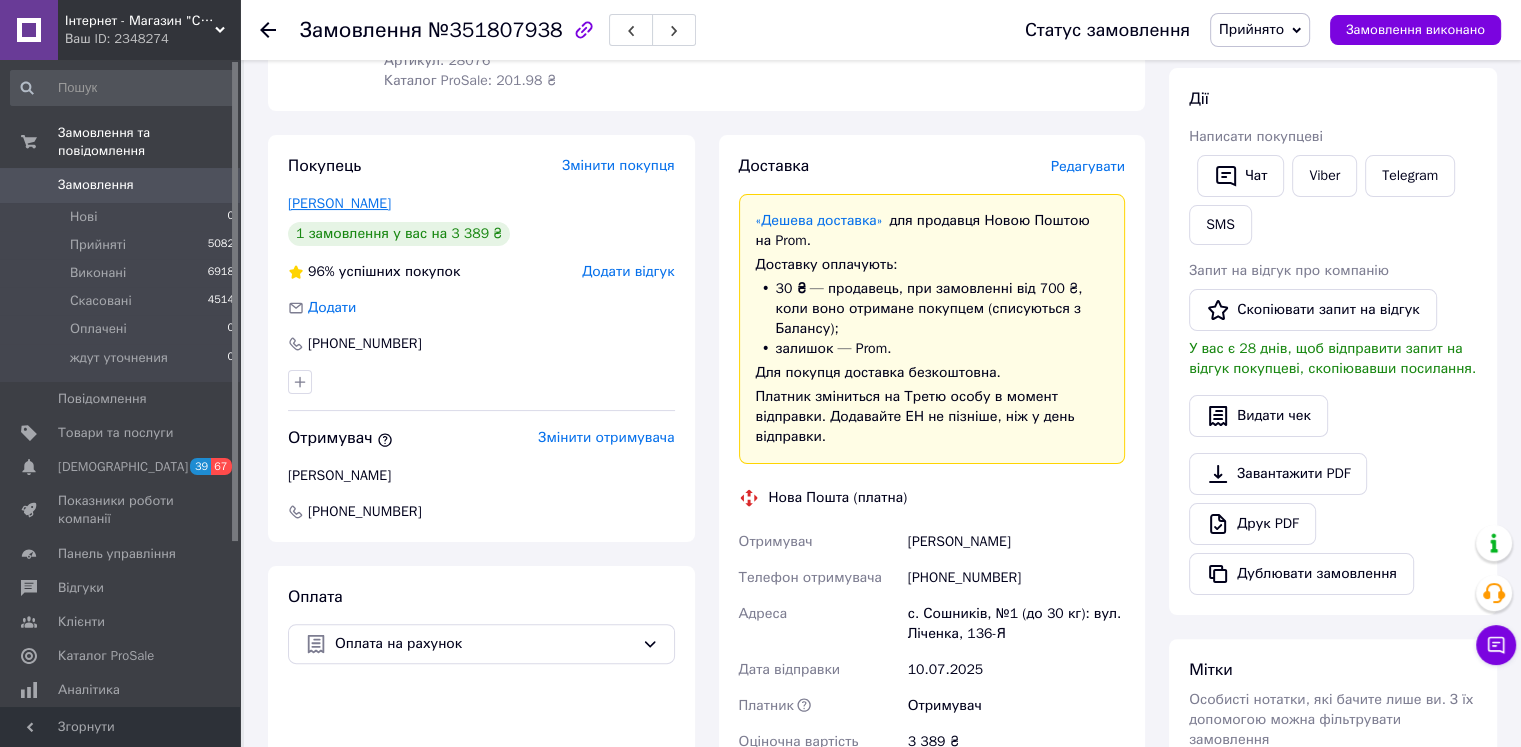 click on "[PERSON_NAME]" at bounding box center [339, 203] 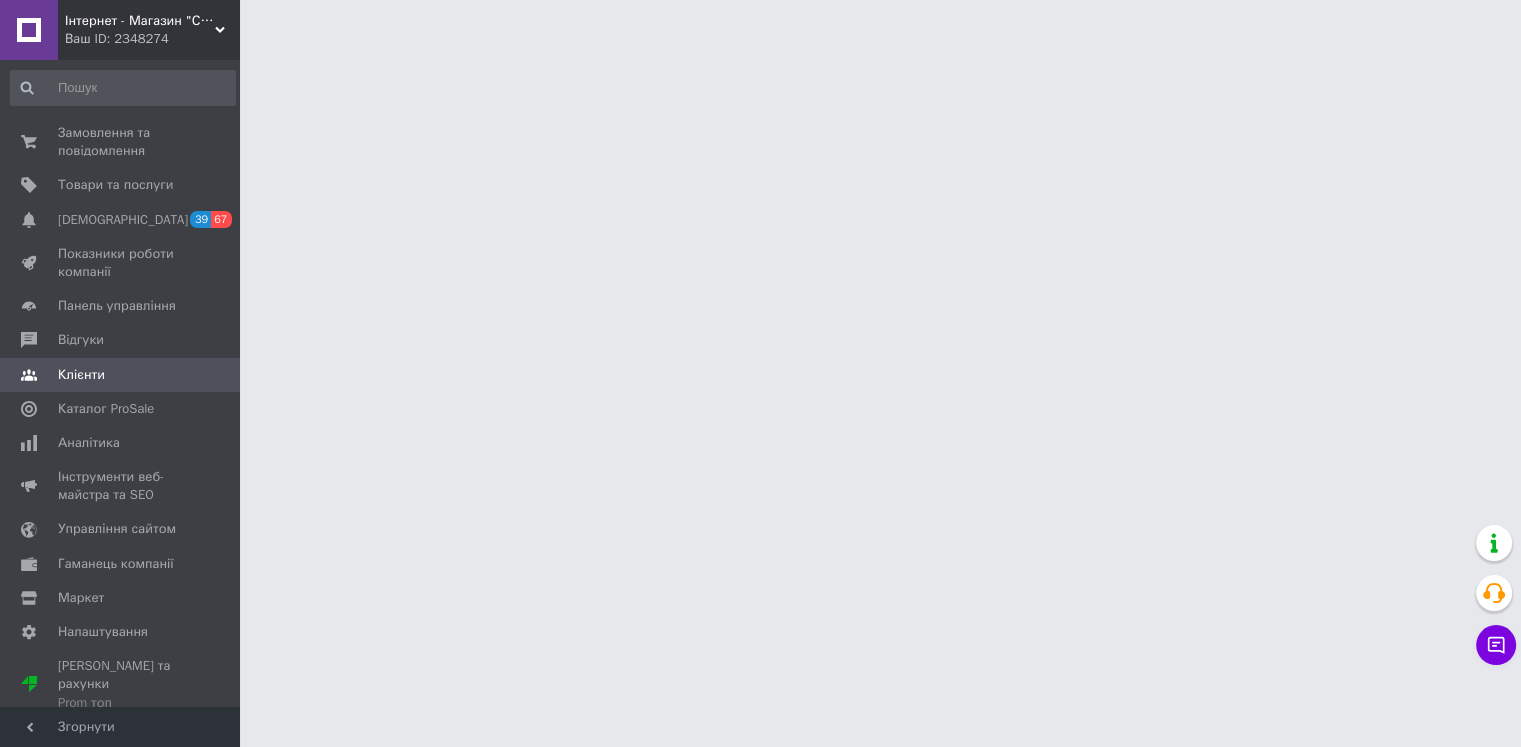 scroll, scrollTop: 0, scrollLeft: 0, axis: both 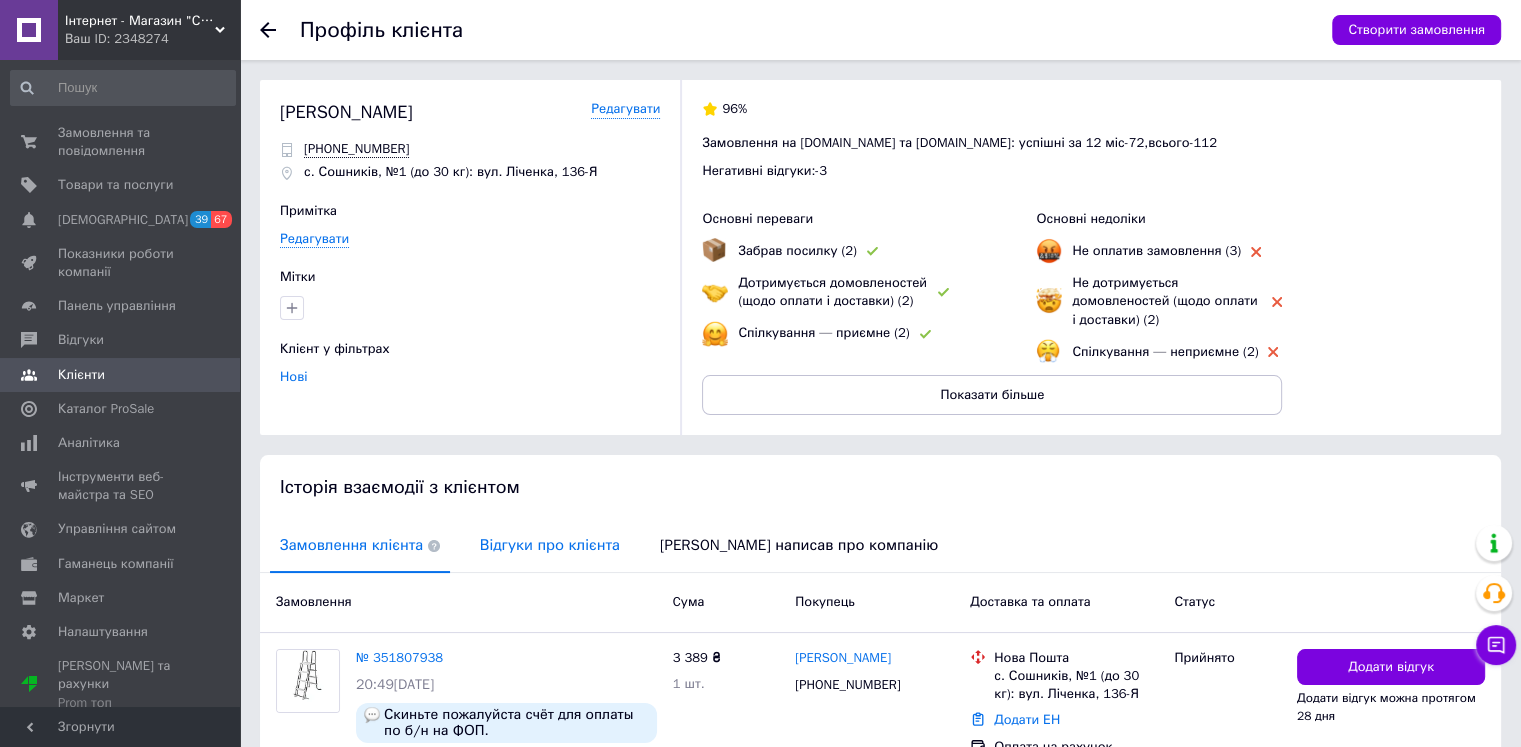 click on "Відгуки про клієнта" at bounding box center (550, 545) 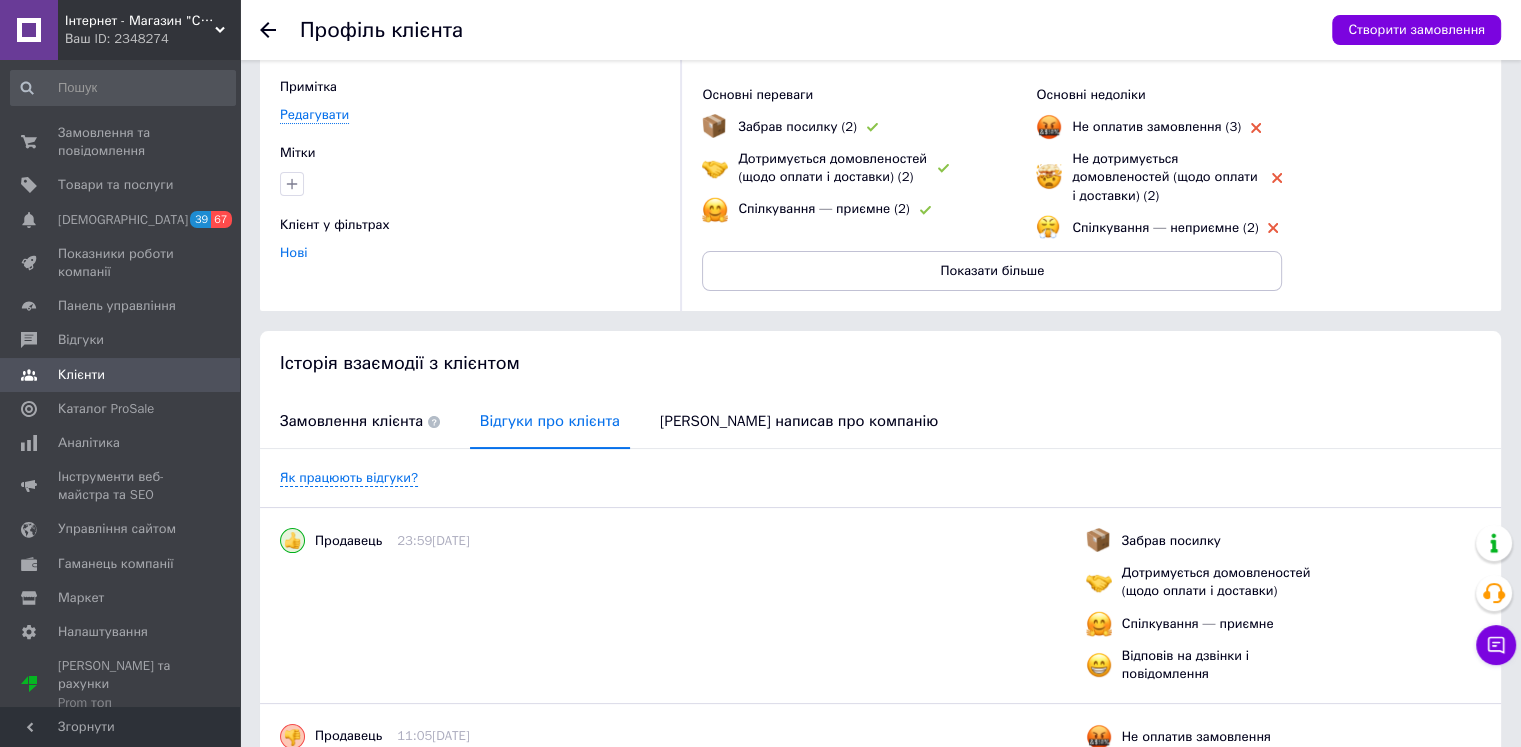 scroll, scrollTop: 0, scrollLeft: 0, axis: both 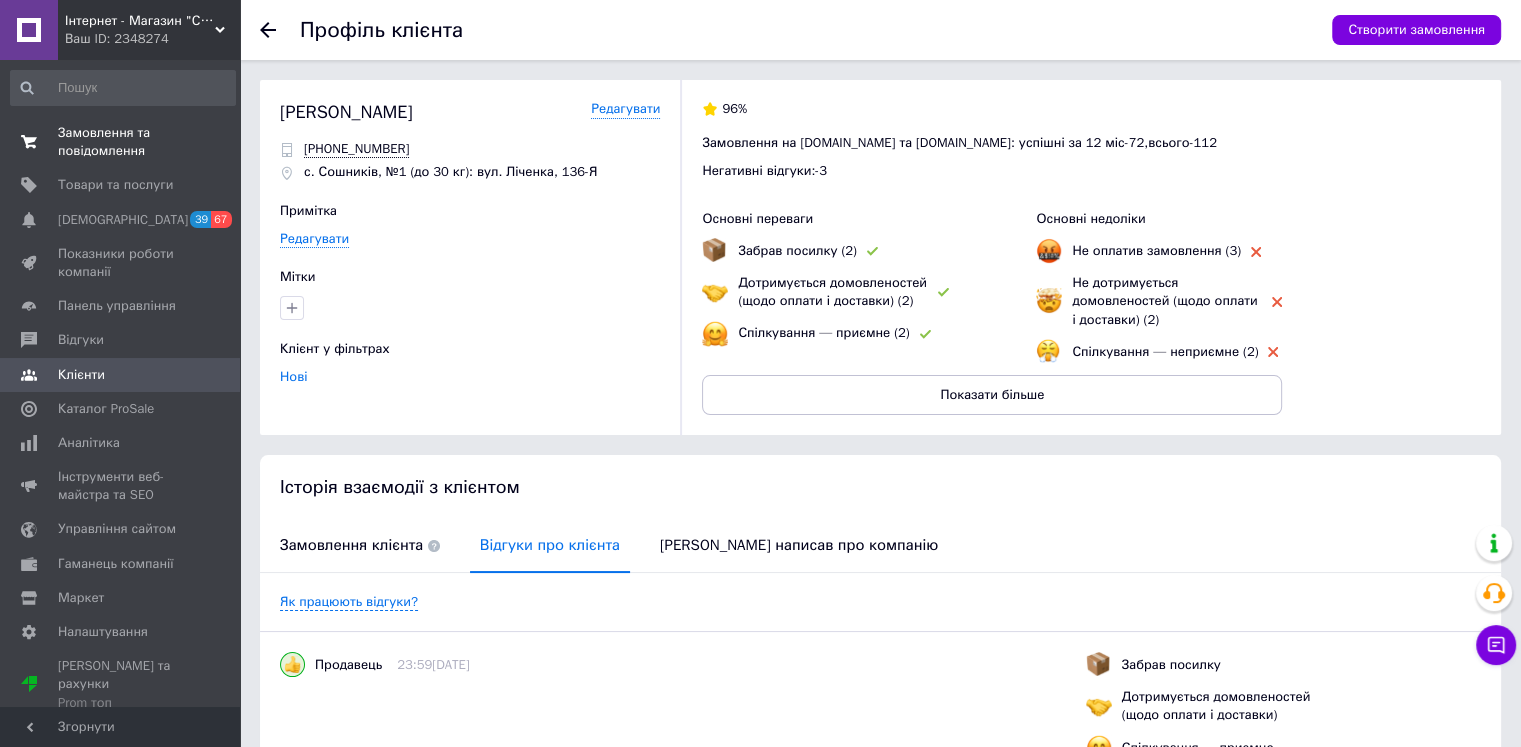 click on "Замовлення та повідомлення" at bounding box center [121, 142] 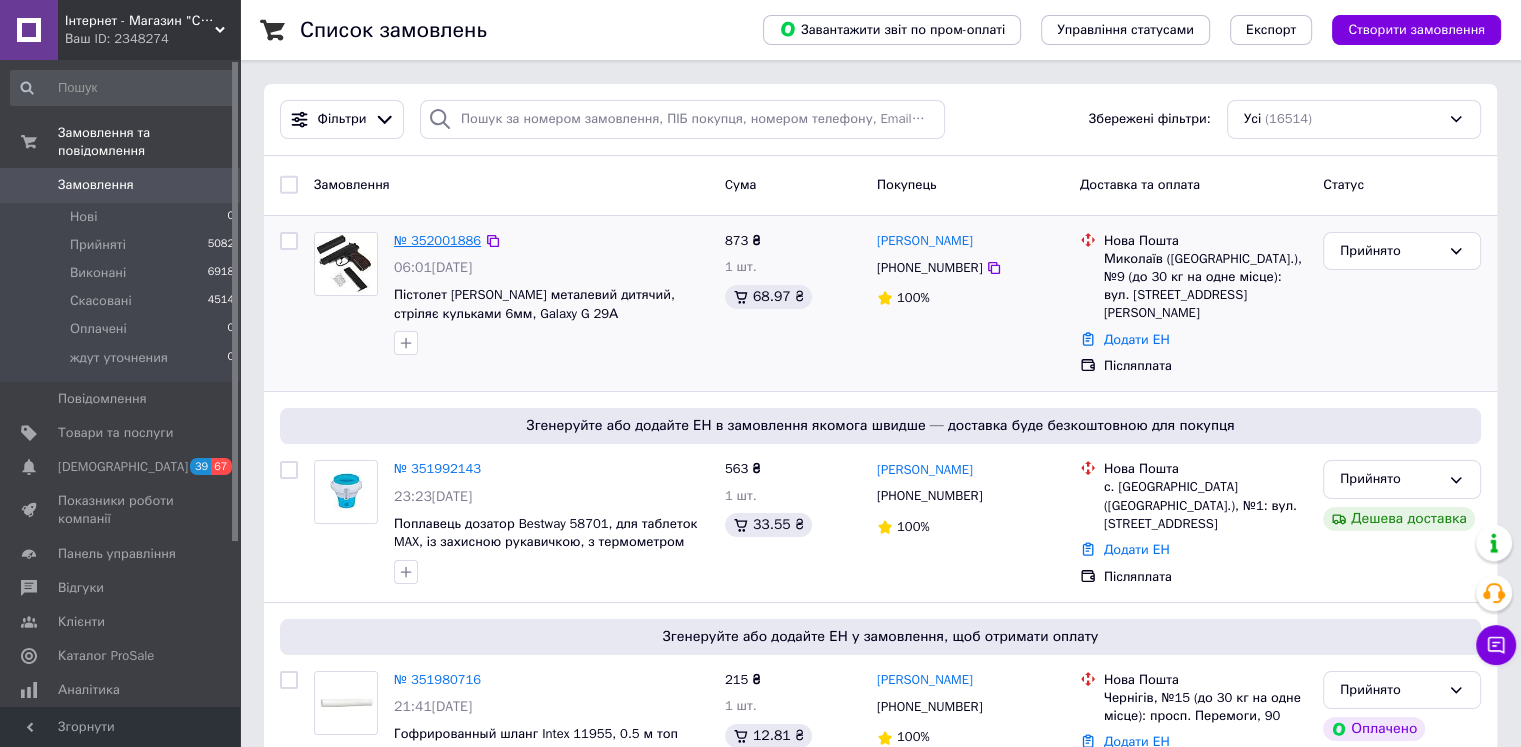 click on "№ 352001886" at bounding box center (437, 240) 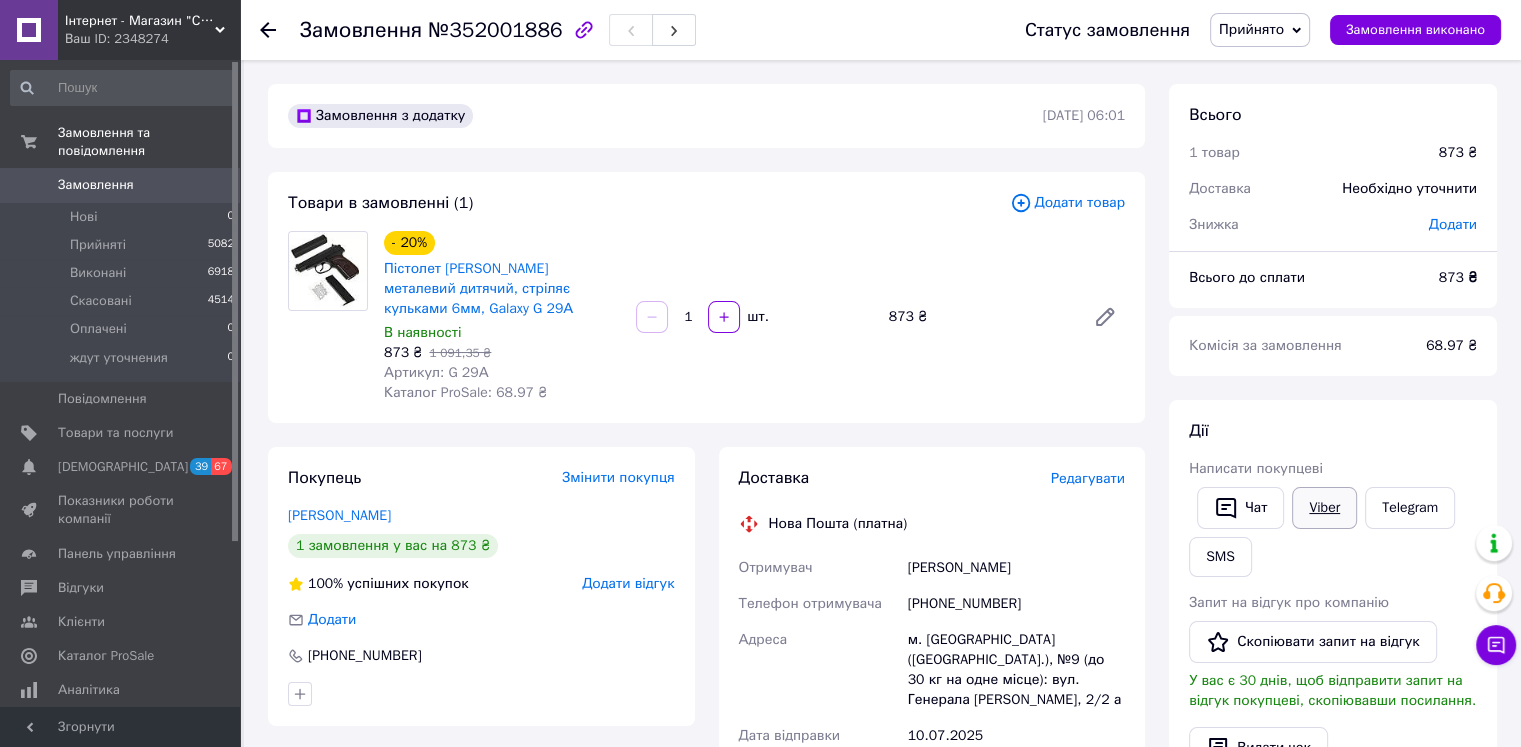 click on "Viber" at bounding box center [1324, 508] 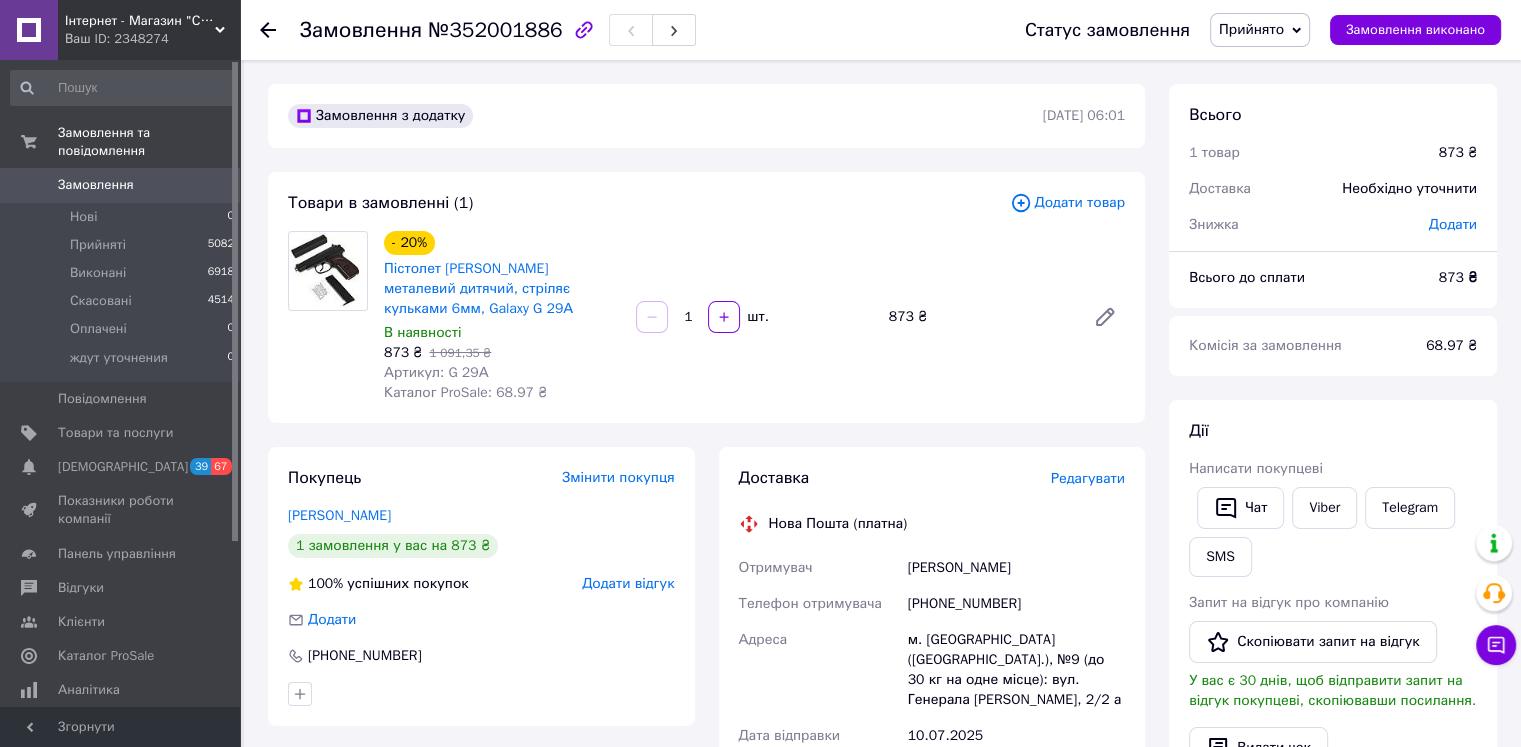 click on "Замовлення" at bounding box center (96, 185) 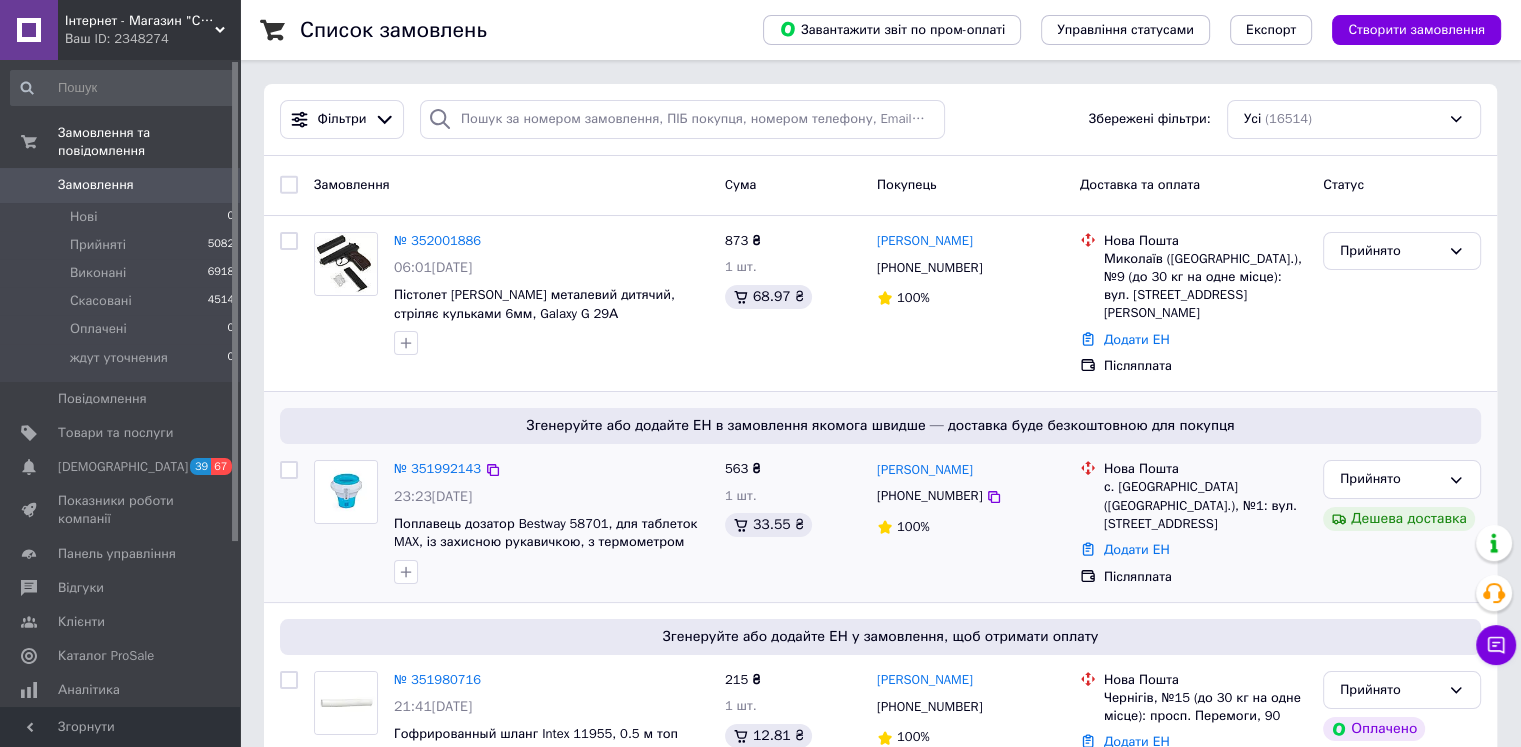 click at bounding box center (289, 470) 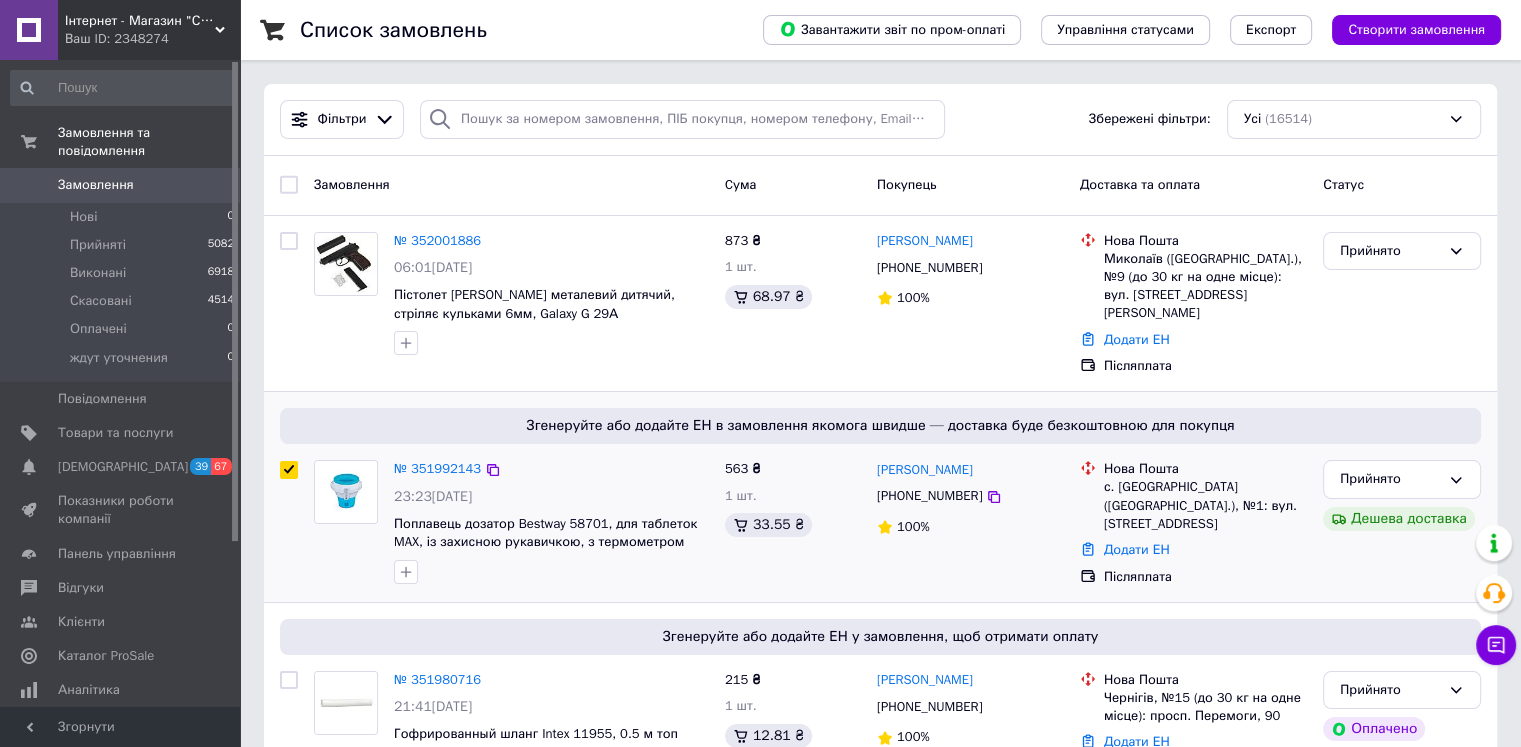 checkbox on "true" 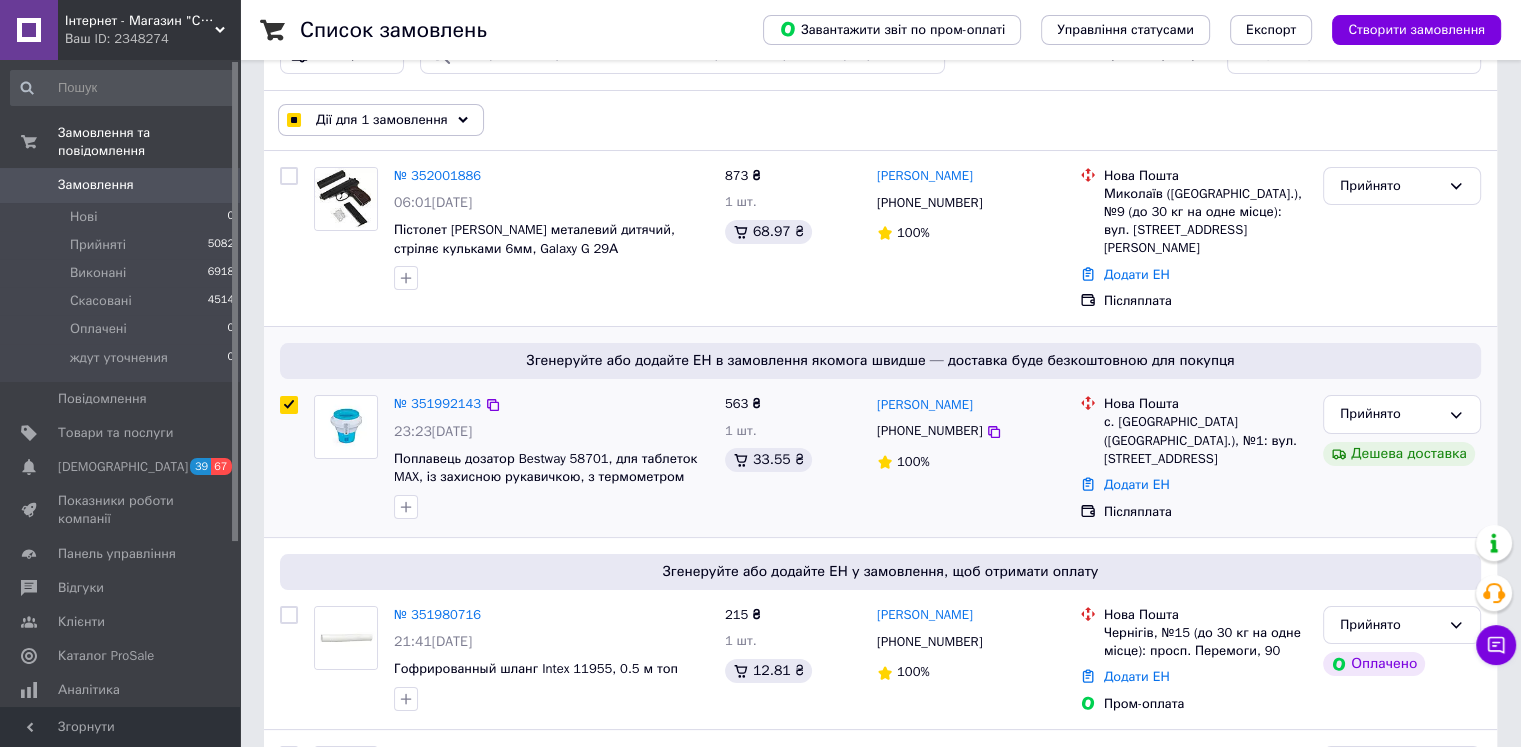 scroll, scrollTop: 200, scrollLeft: 0, axis: vertical 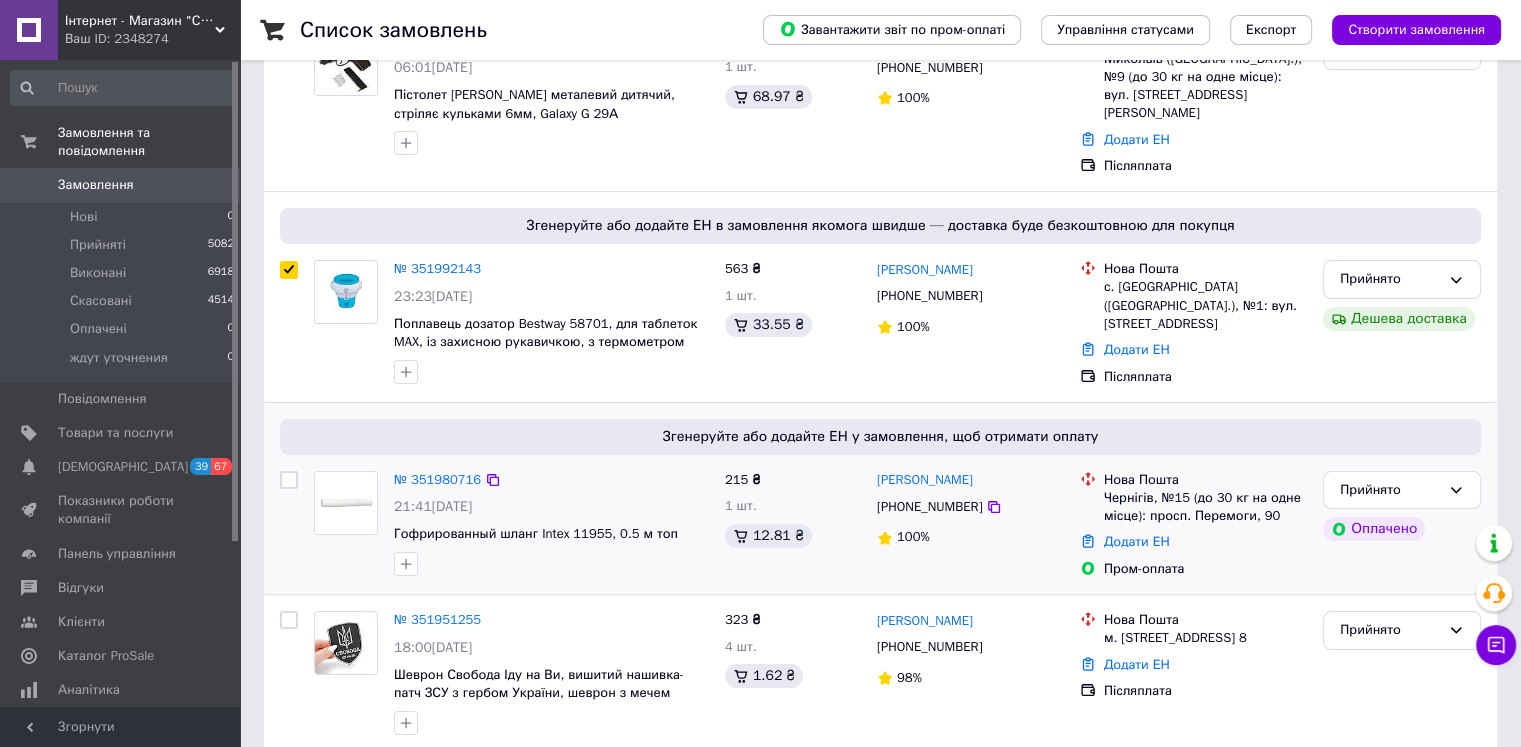 click at bounding box center [289, 480] 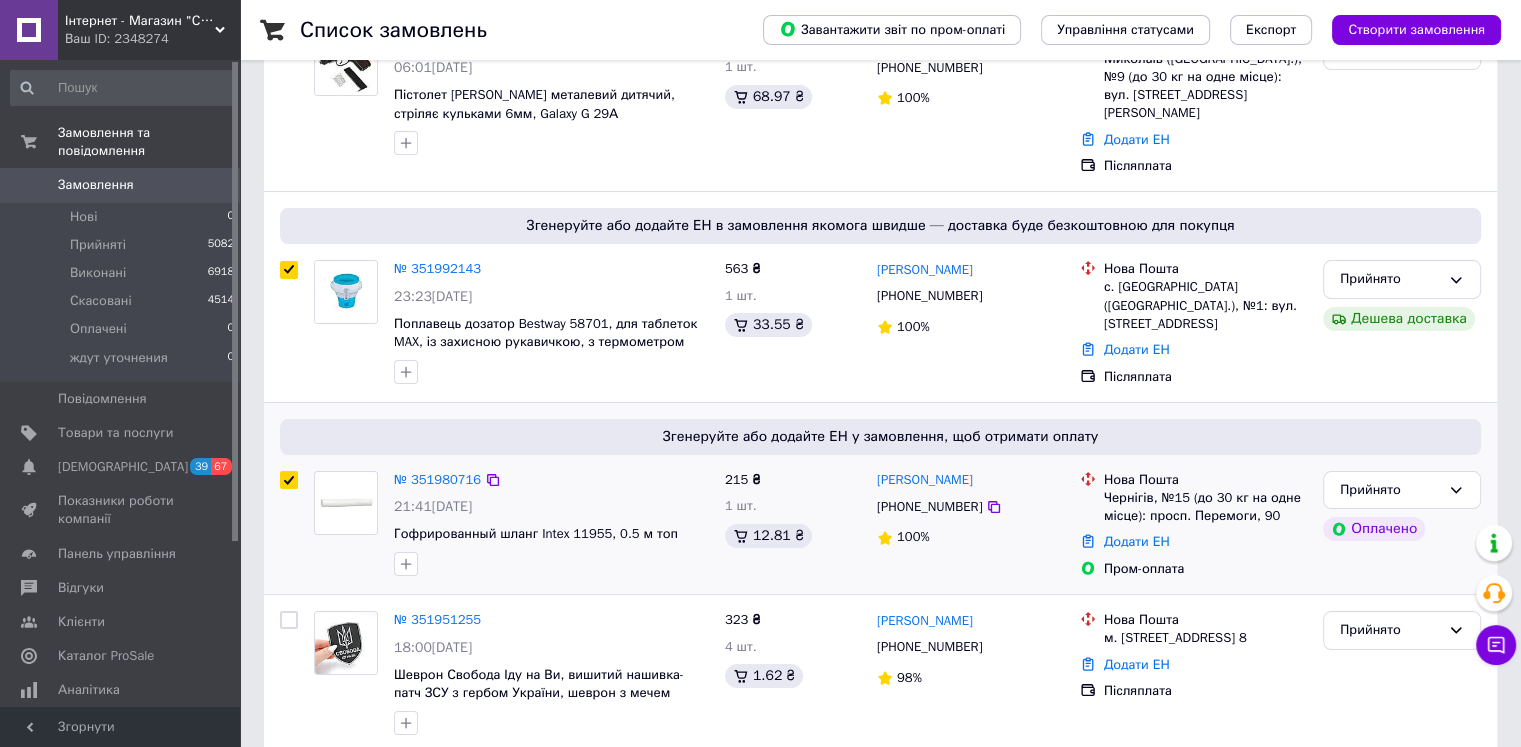 checkbox on "true" 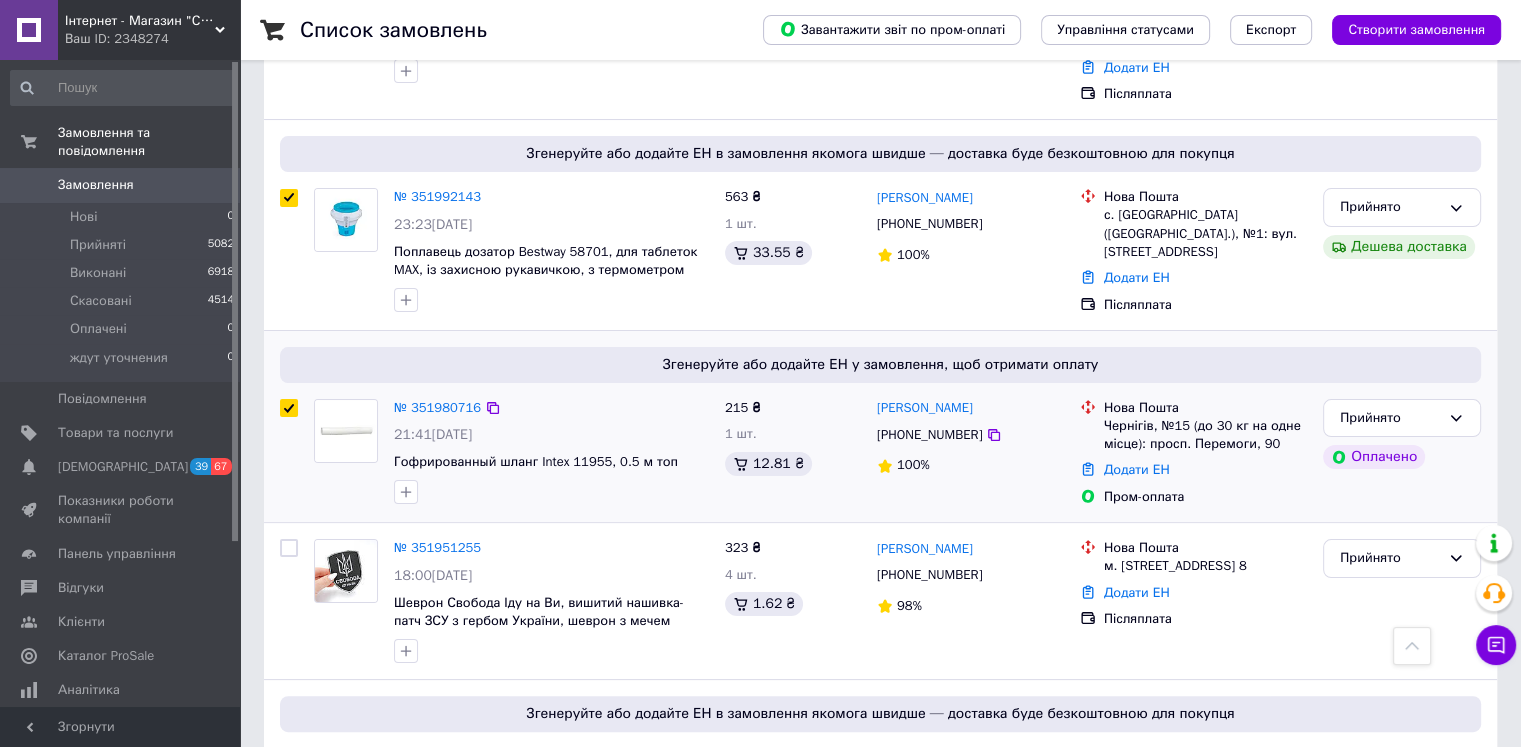 scroll, scrollTop: 100, scrollLeft: 0, axis: vertical 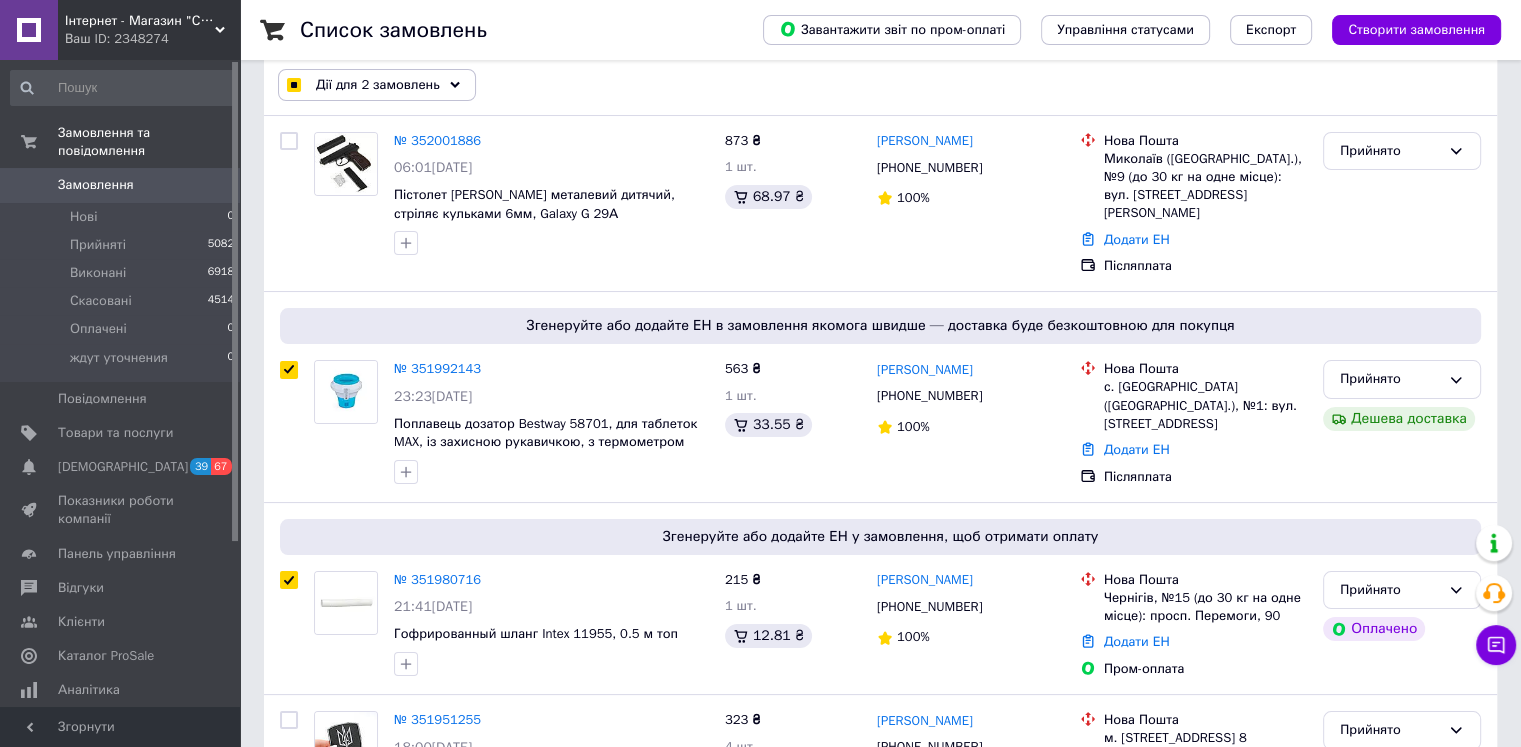 click on "Дії для 2 замовлень" at bounding box center [378, 85] 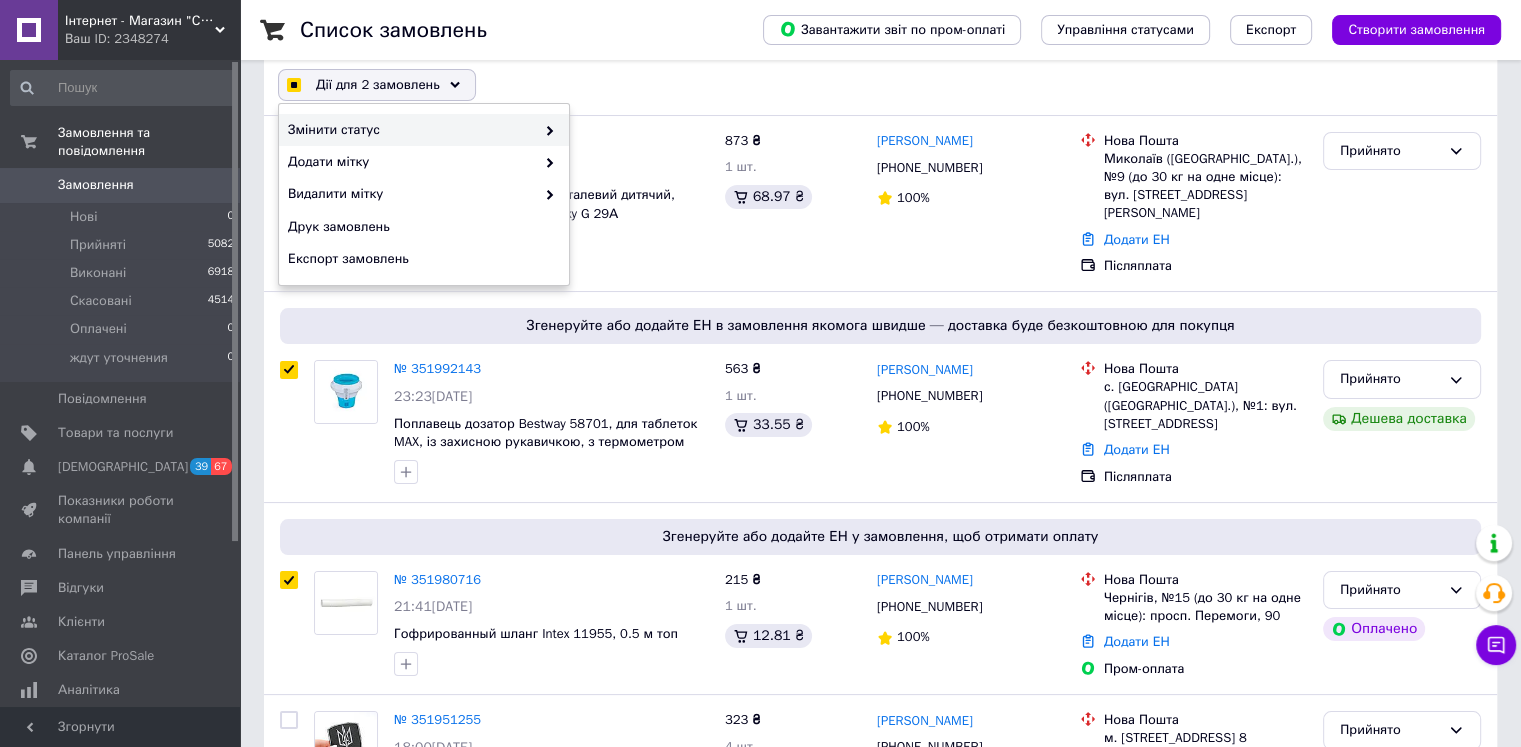 click on "Змінити статус" at bounding box center [411, 130] 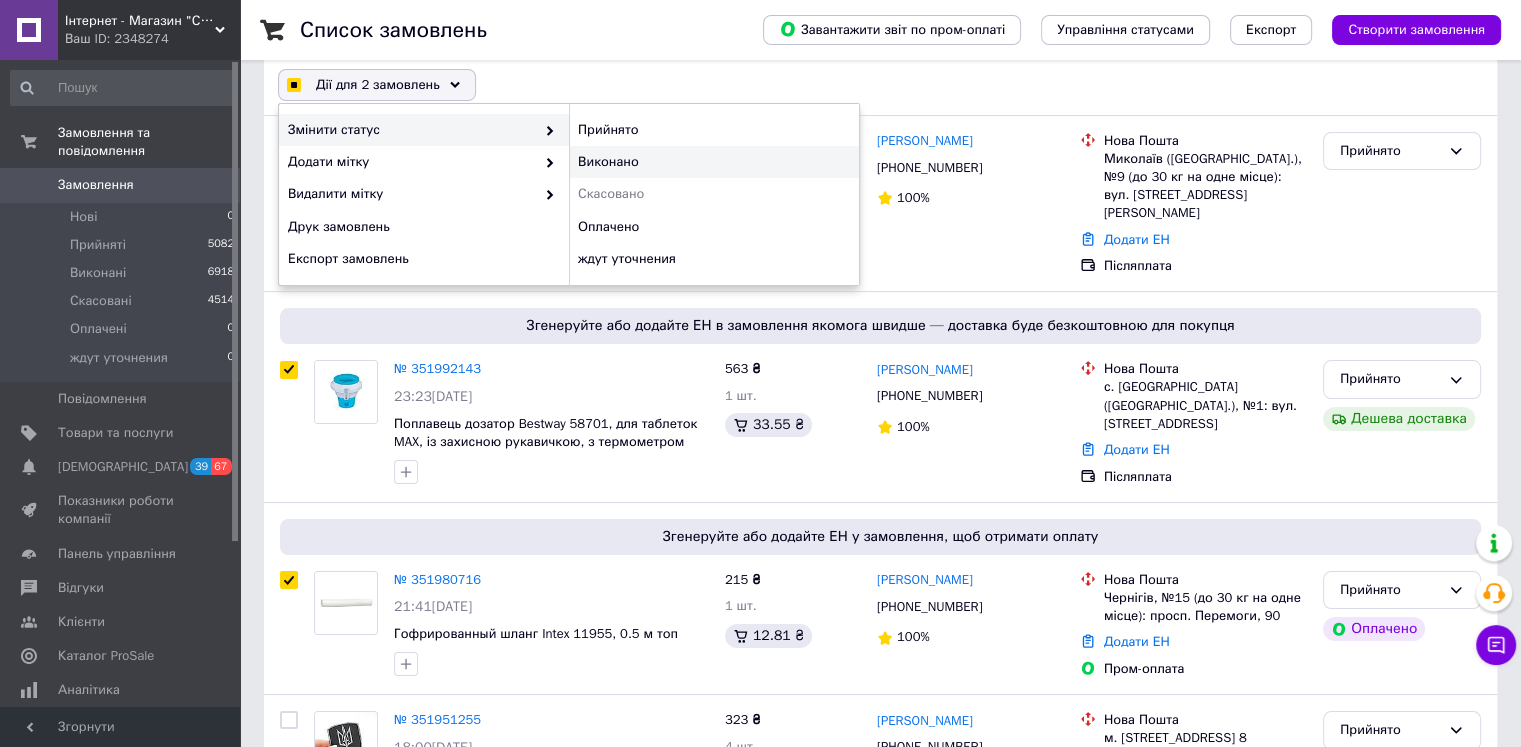 checkbox on "true" 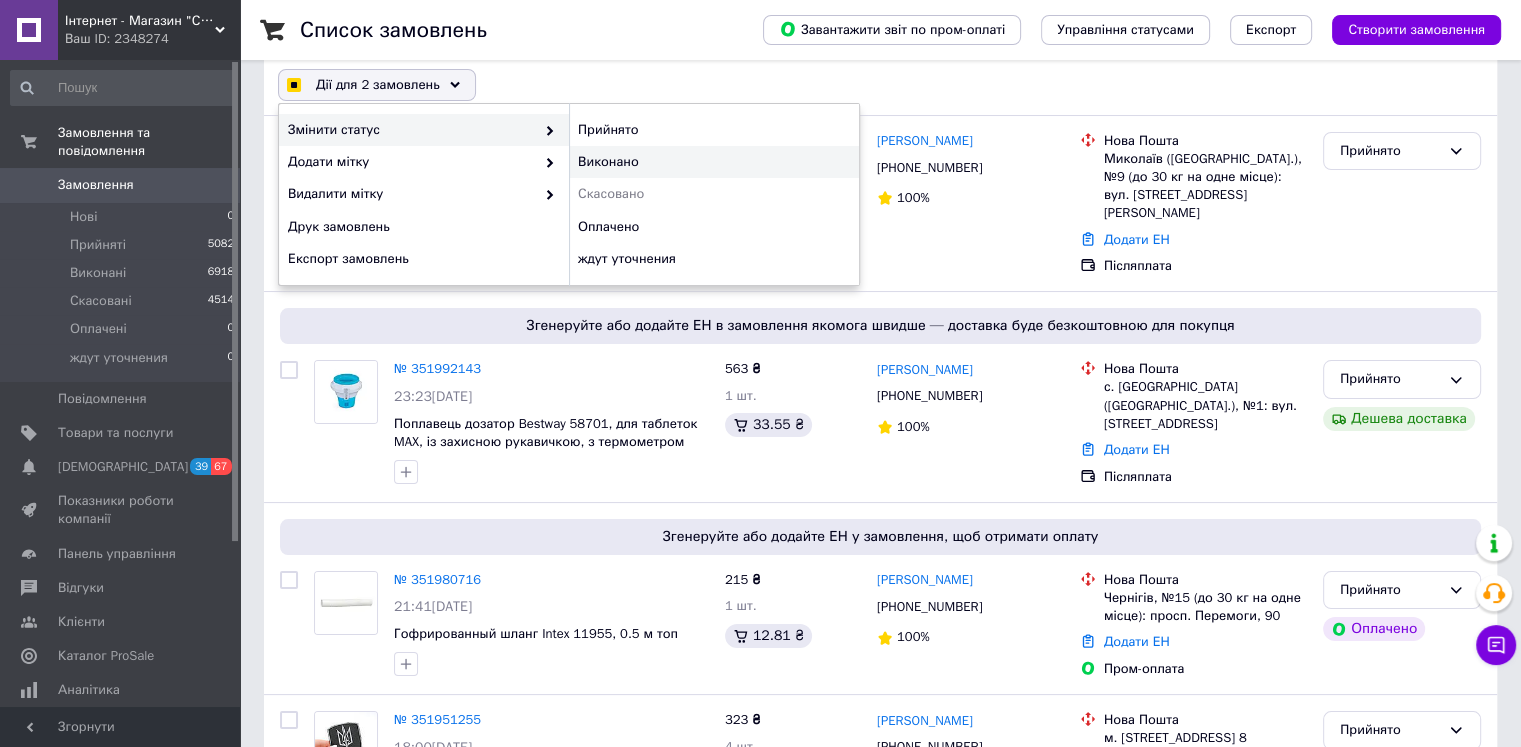checkbox on "false" 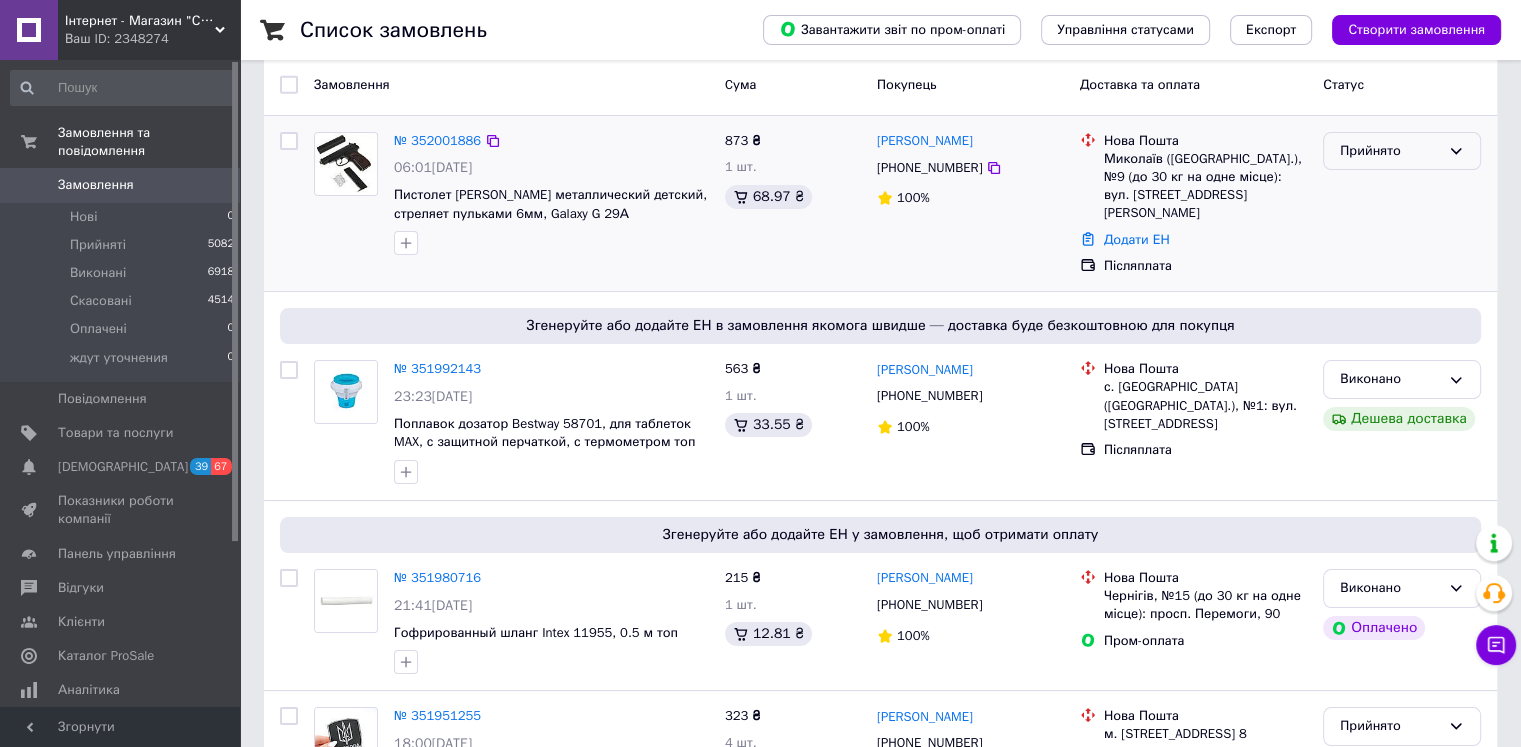 click on "Прийнято" at bounding box center (1390, 151) 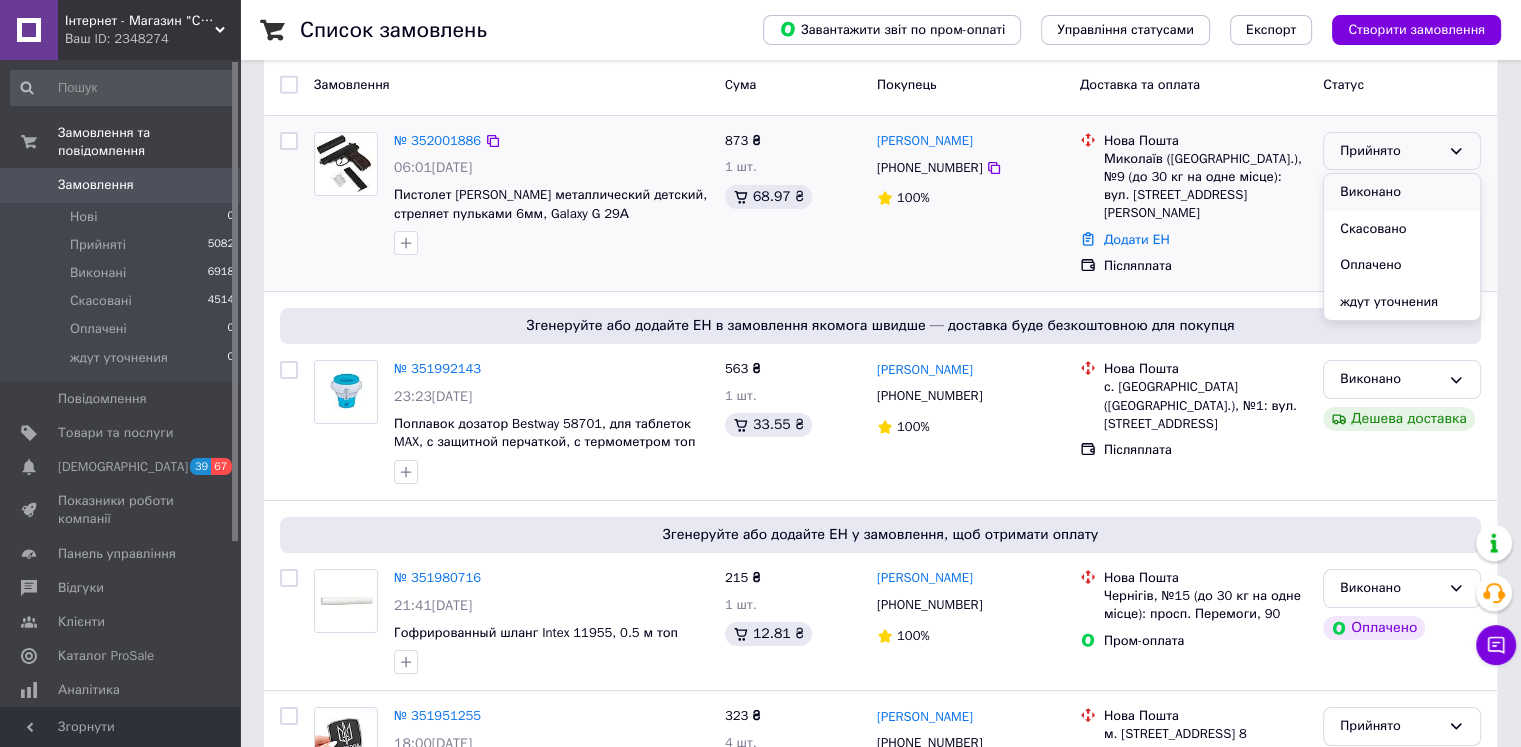 click on "Виконано" at bounding box center (1402, 192) 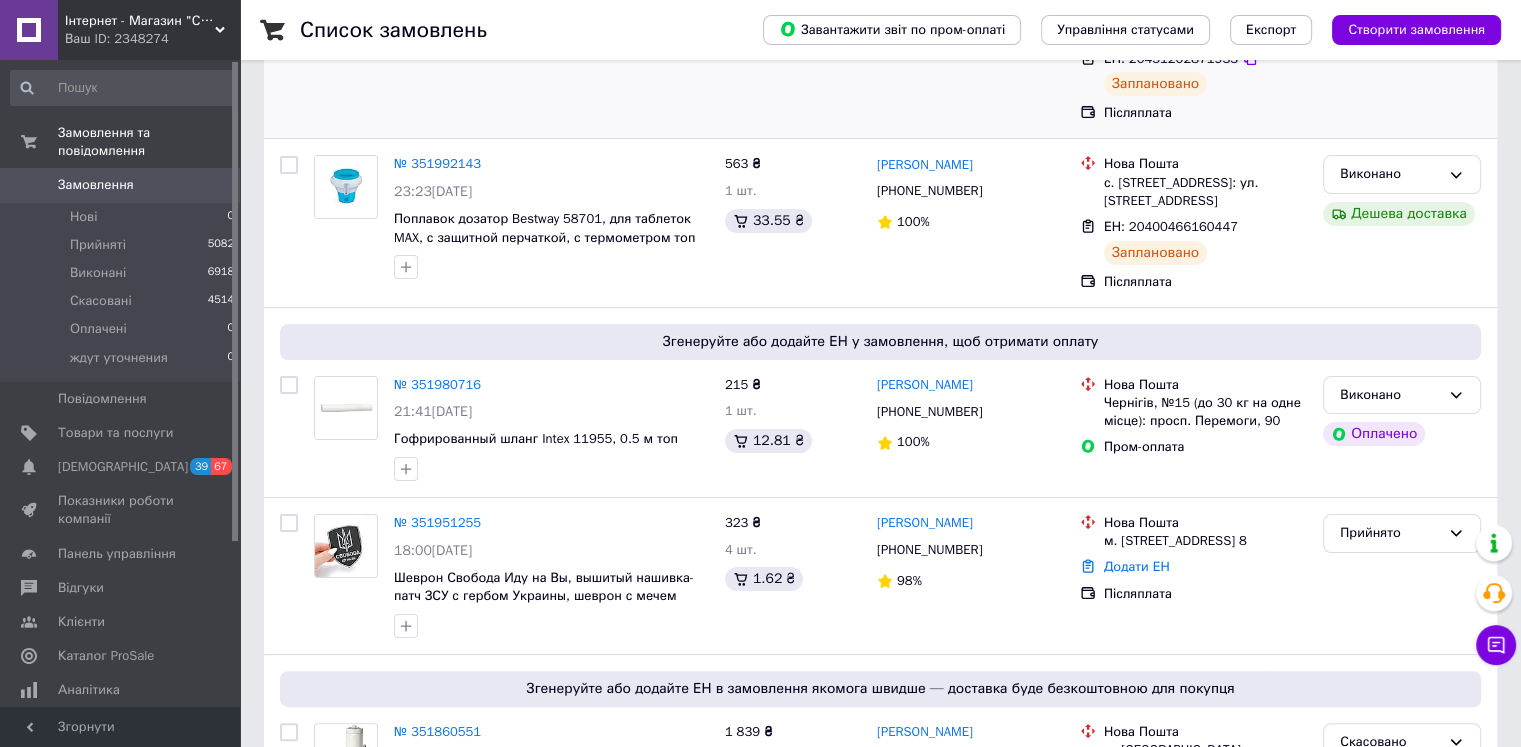 scroll, scrollTop: 300, scrollLeft: 0, axis: vertical 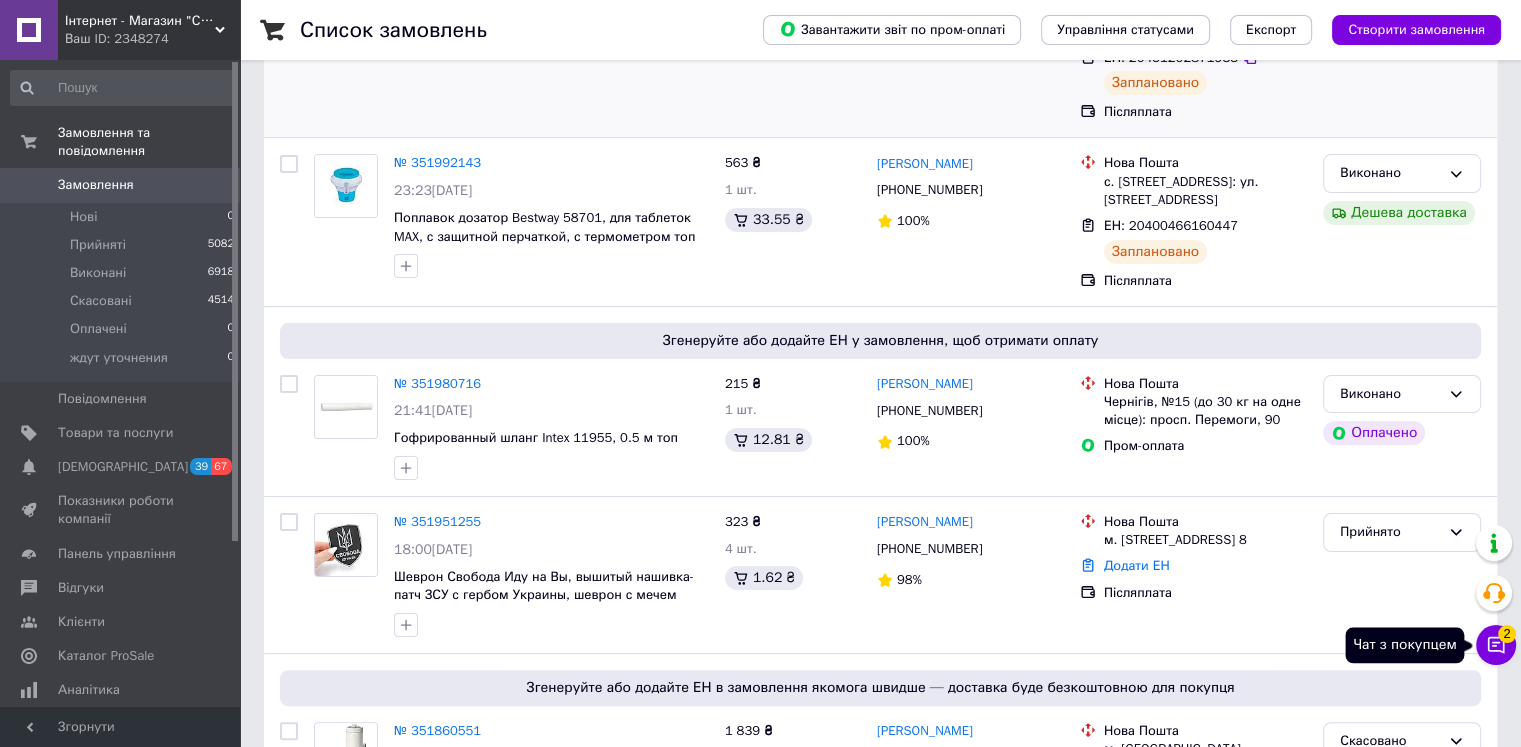 click 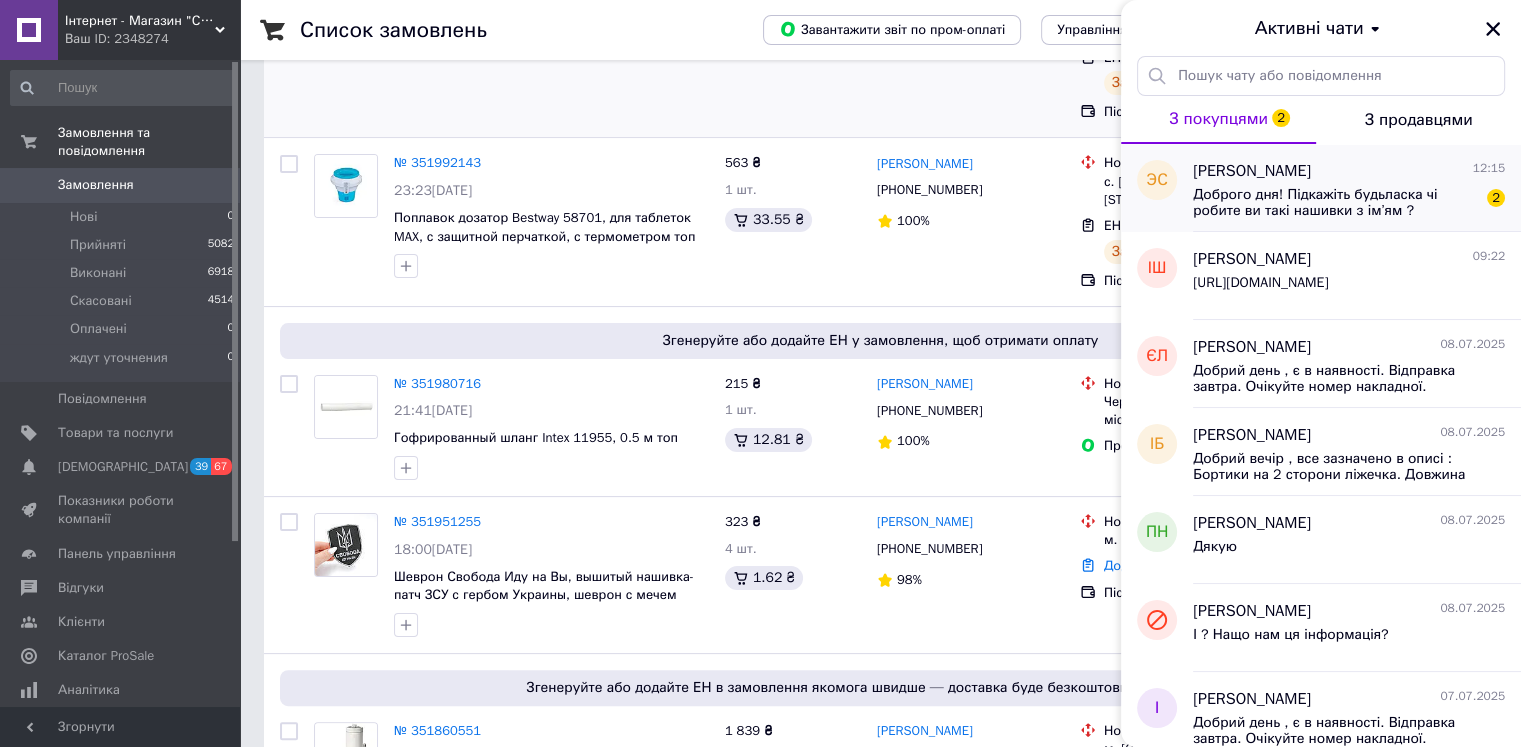 click on "Доброго дня! Підкажіть будьласка чі робите ви такі нашивки з ім’ям ?" at bounding box center (1335, 203) 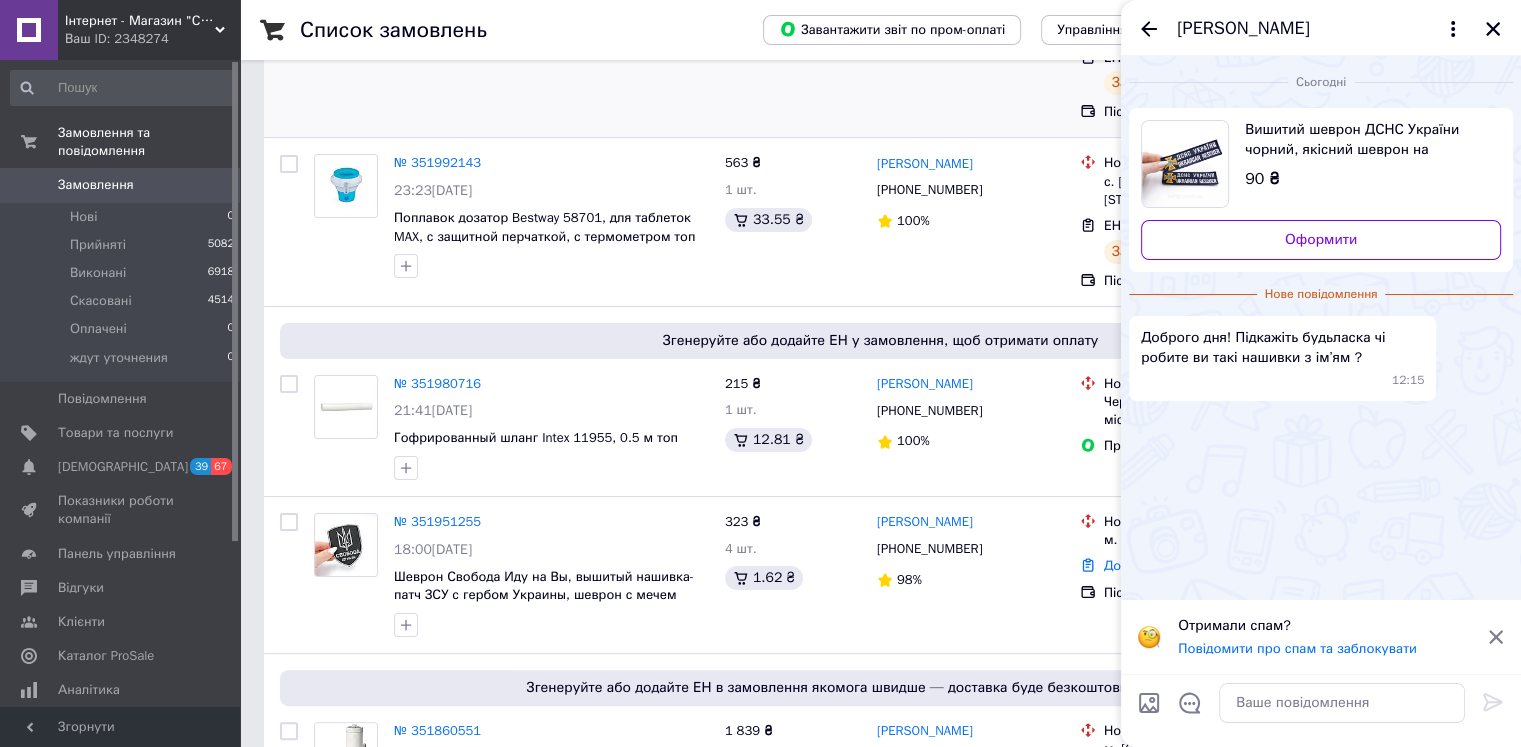 click 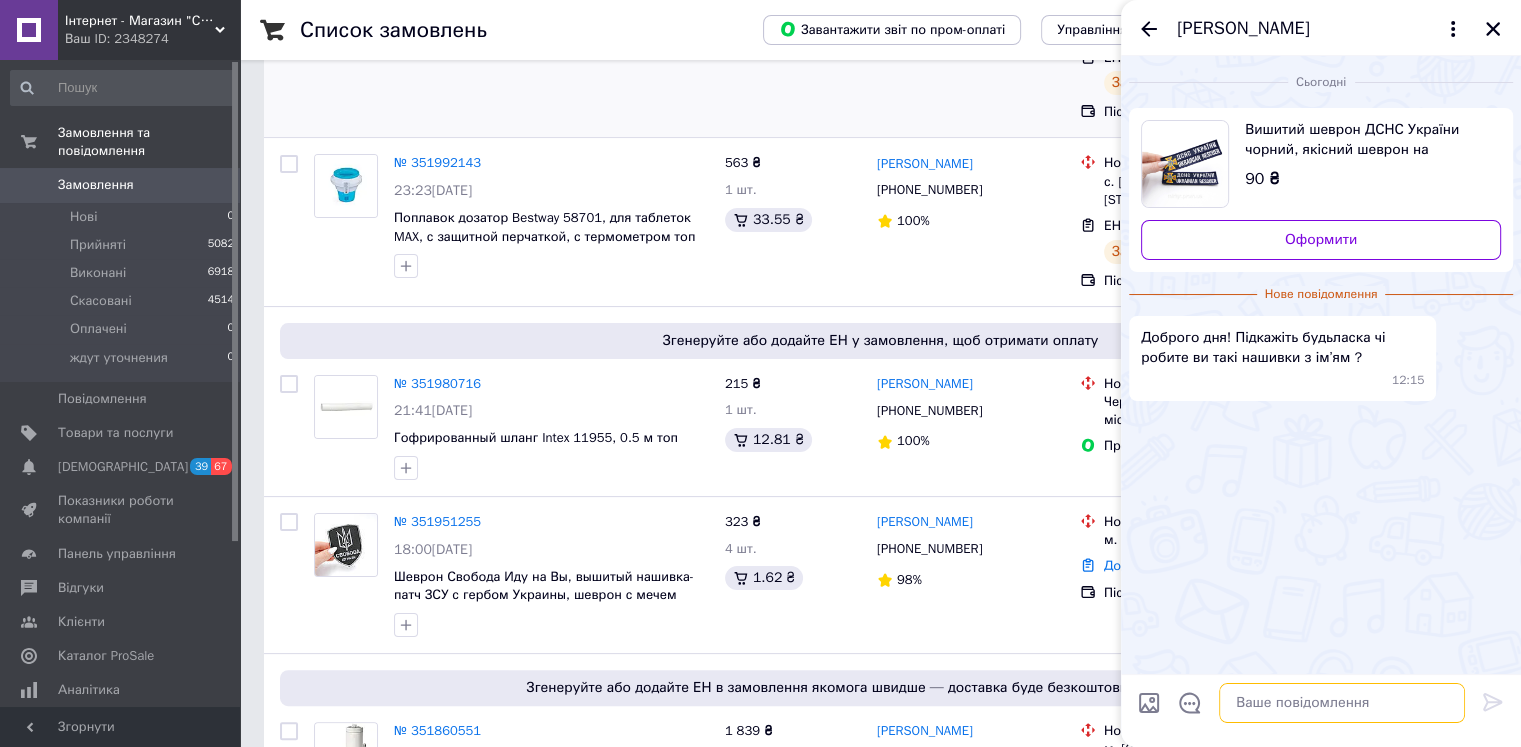 click at bounding box center (1342, 703) 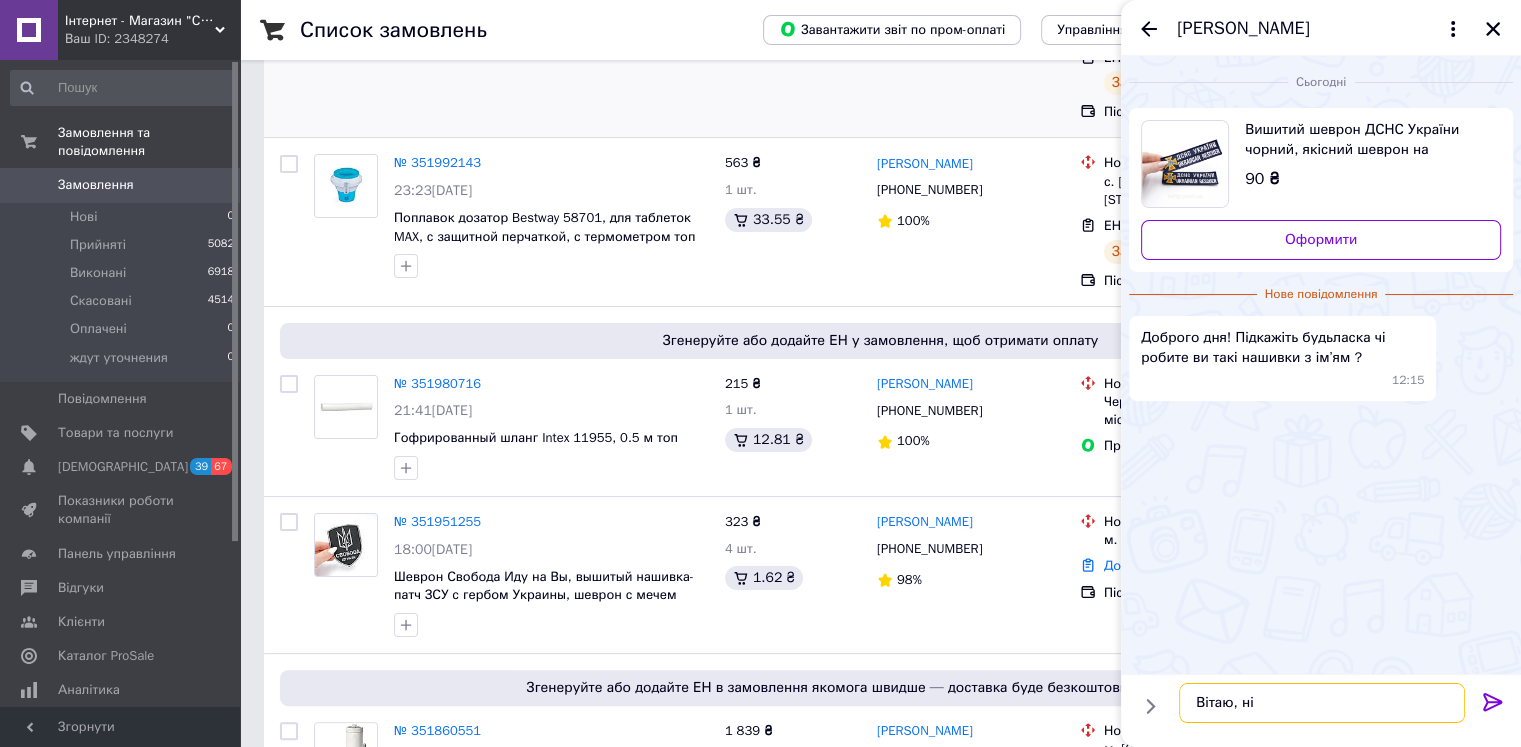 scroll, scrollTop: 12, scrollLeft: 0, axis: vertical 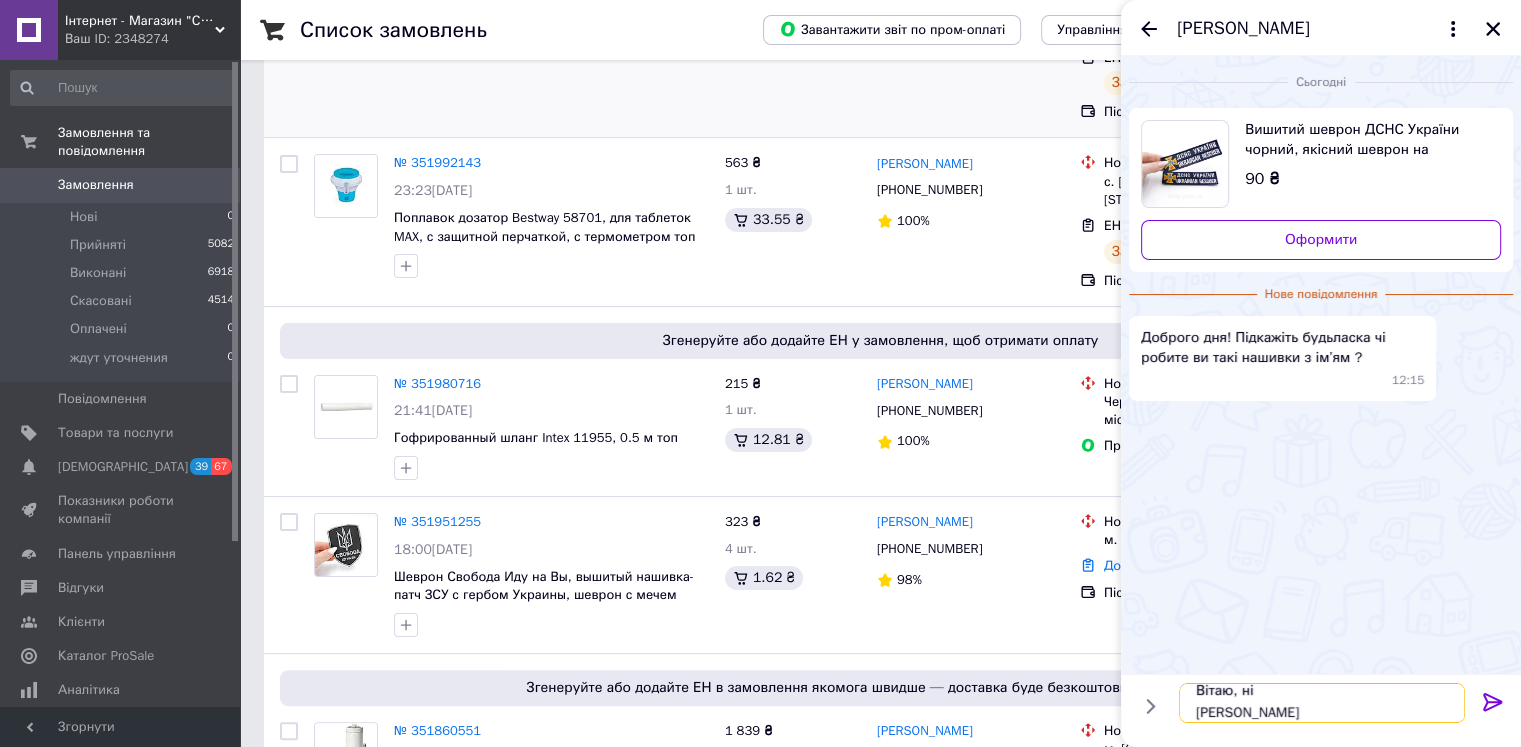 type on "Вітаю, ні" 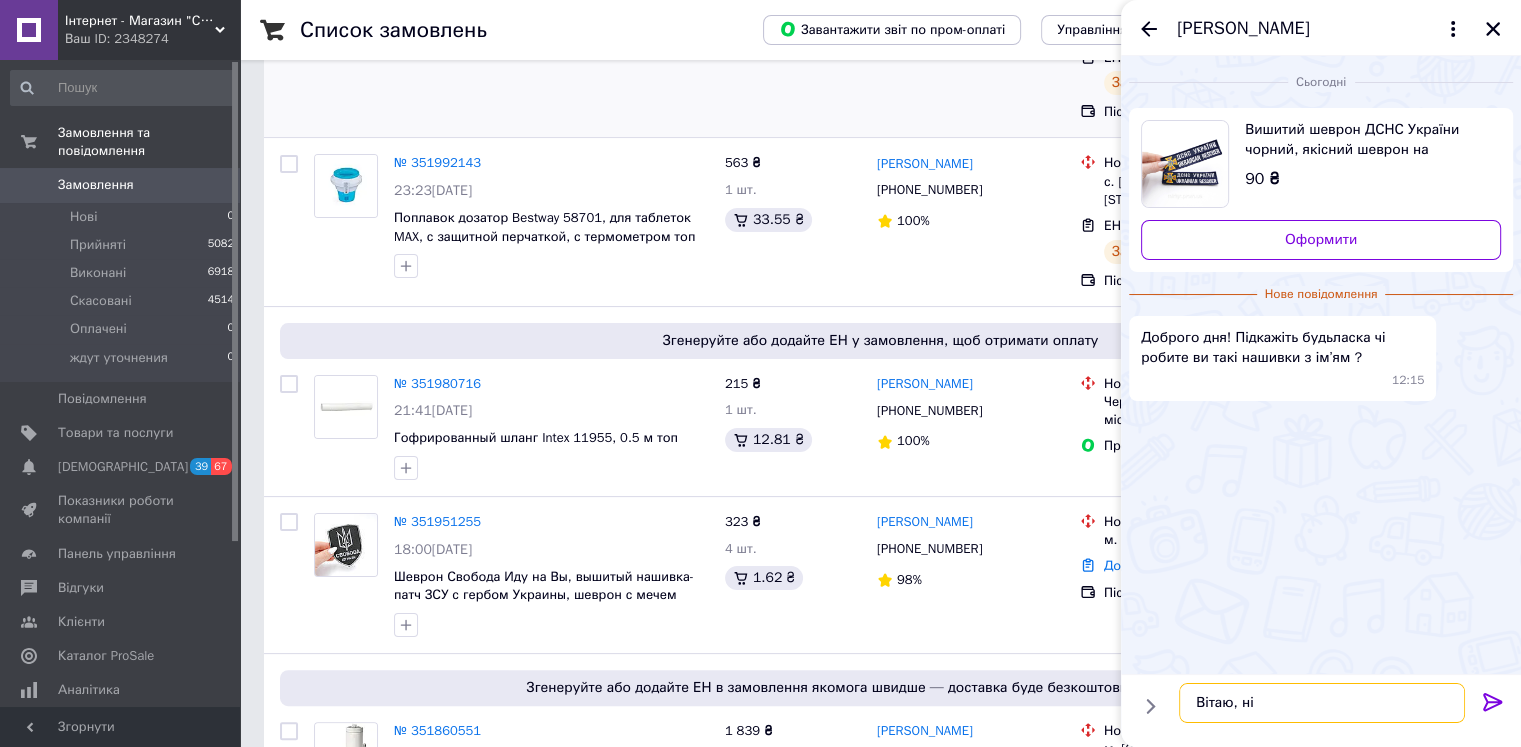 type 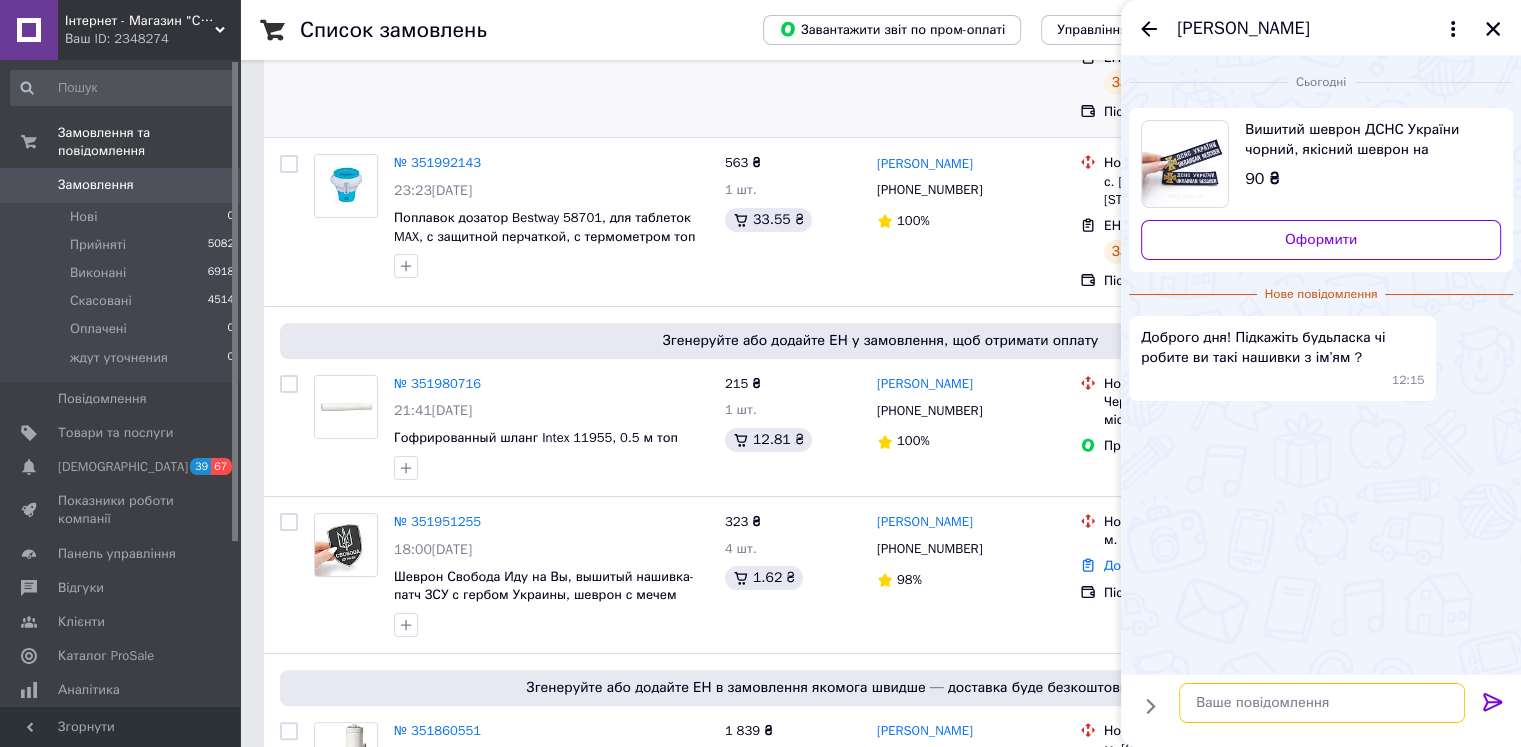 scroll, scrollTop: 0, scrollLeft: 0, axis: both 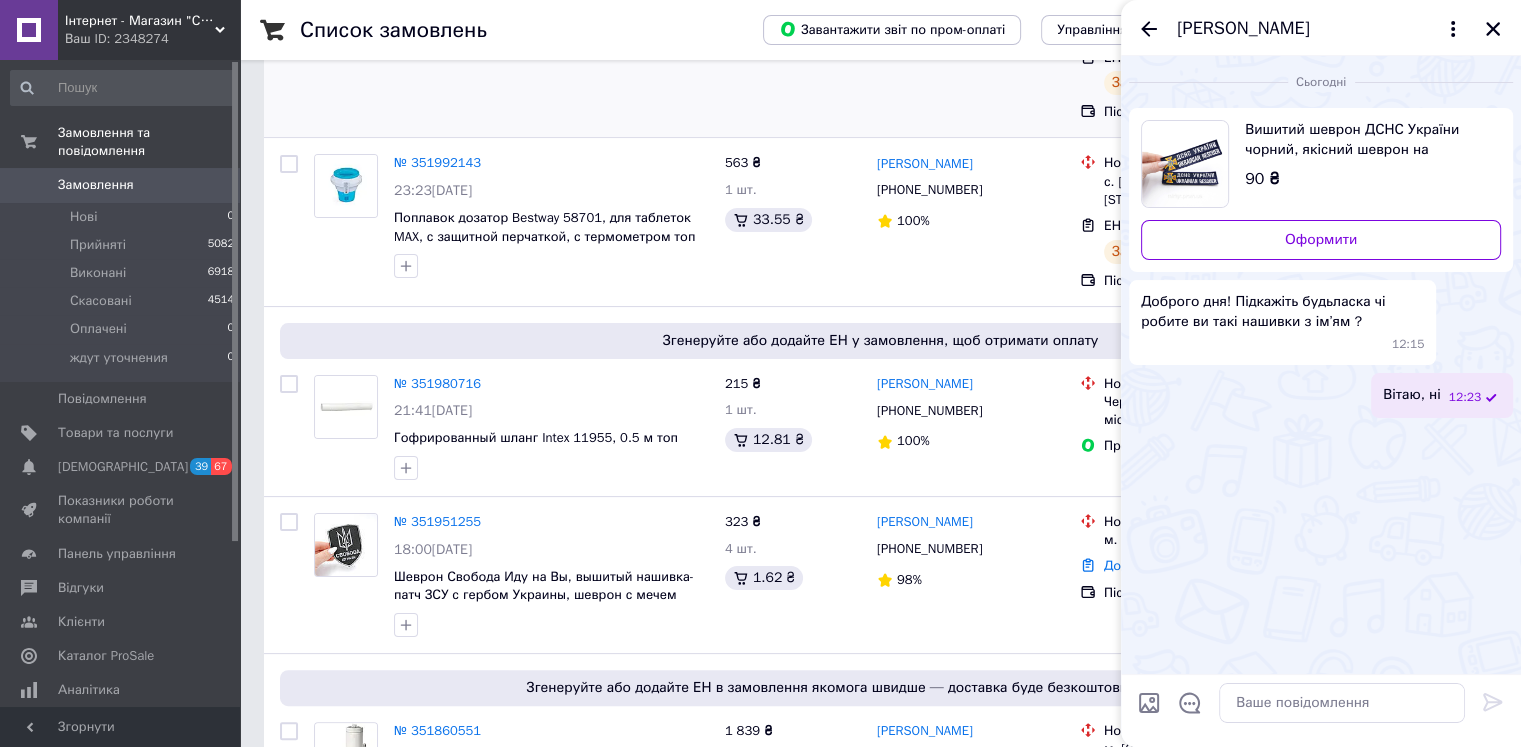 click on "[PERSON_NAME]" at bounding box center (1321, 28) 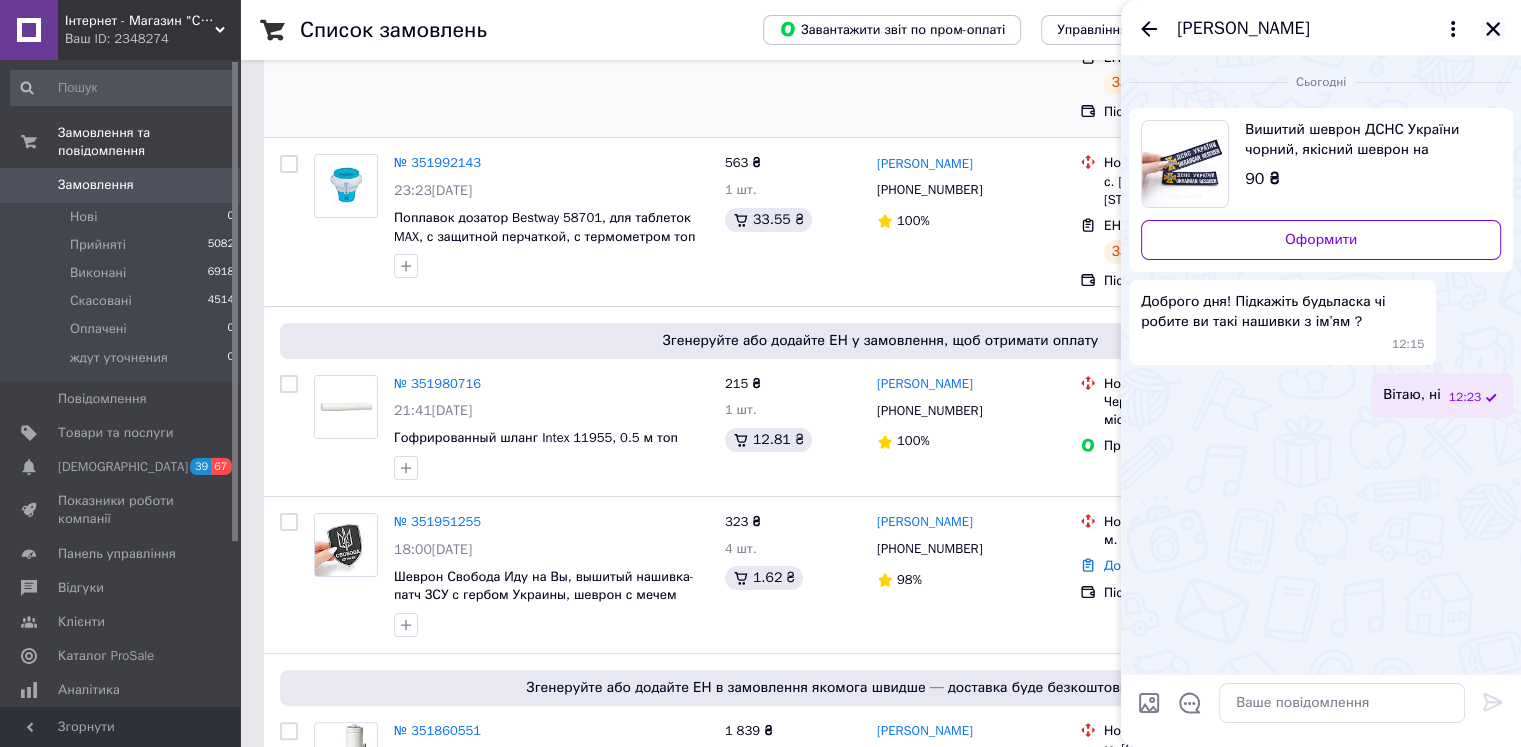 click 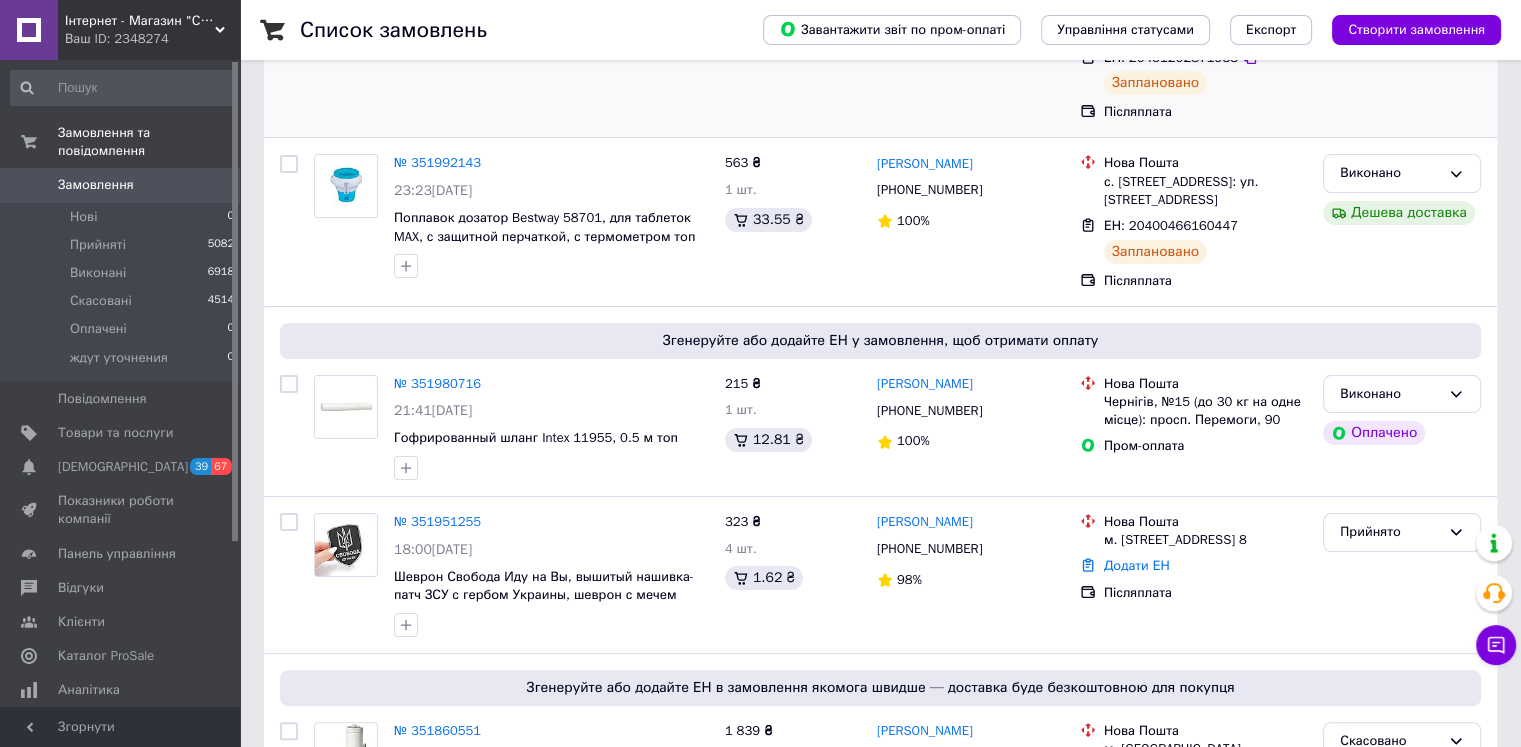click on "Замовлення" at bounding box center [96, 185] 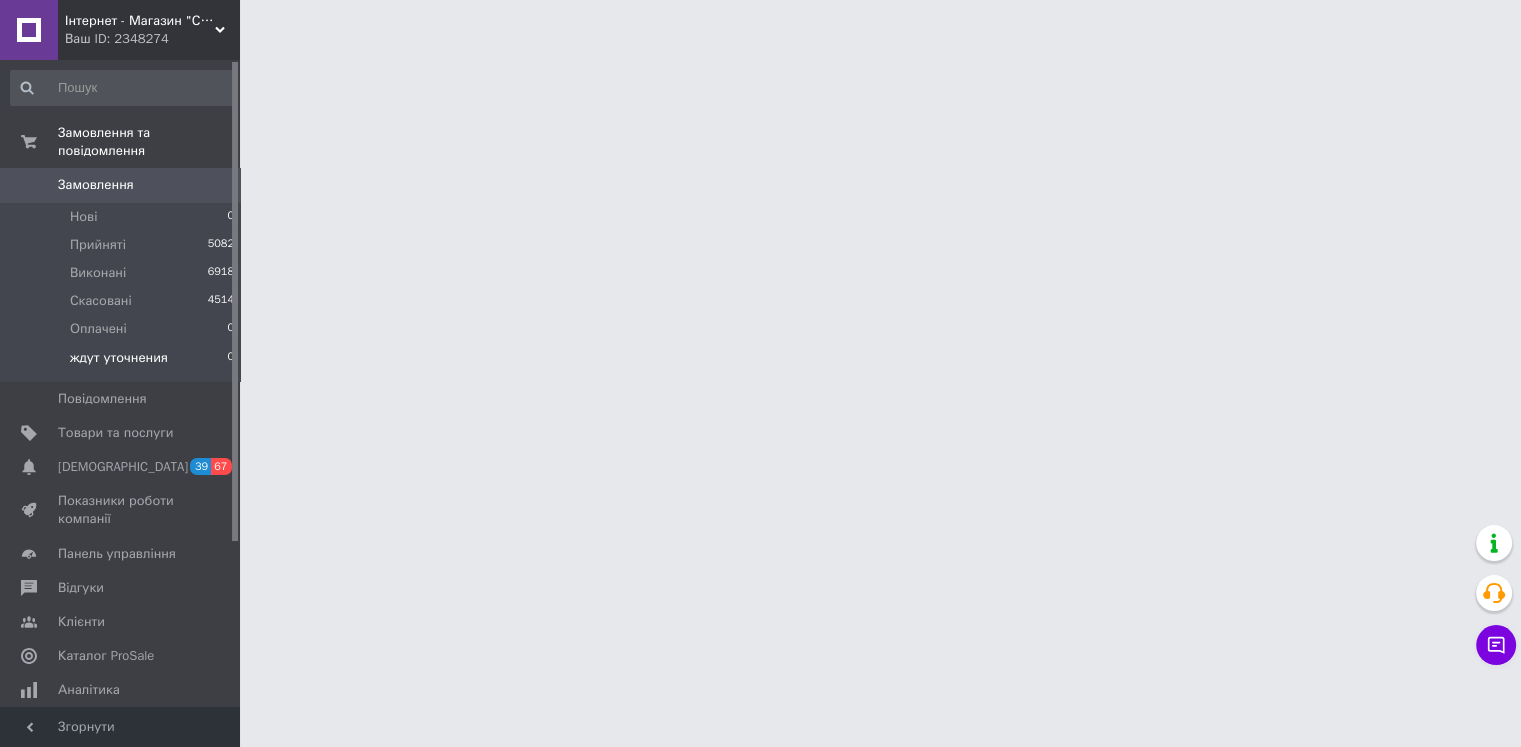 scroll, scrollTop: 0, scrollLeft: 0, axis: both 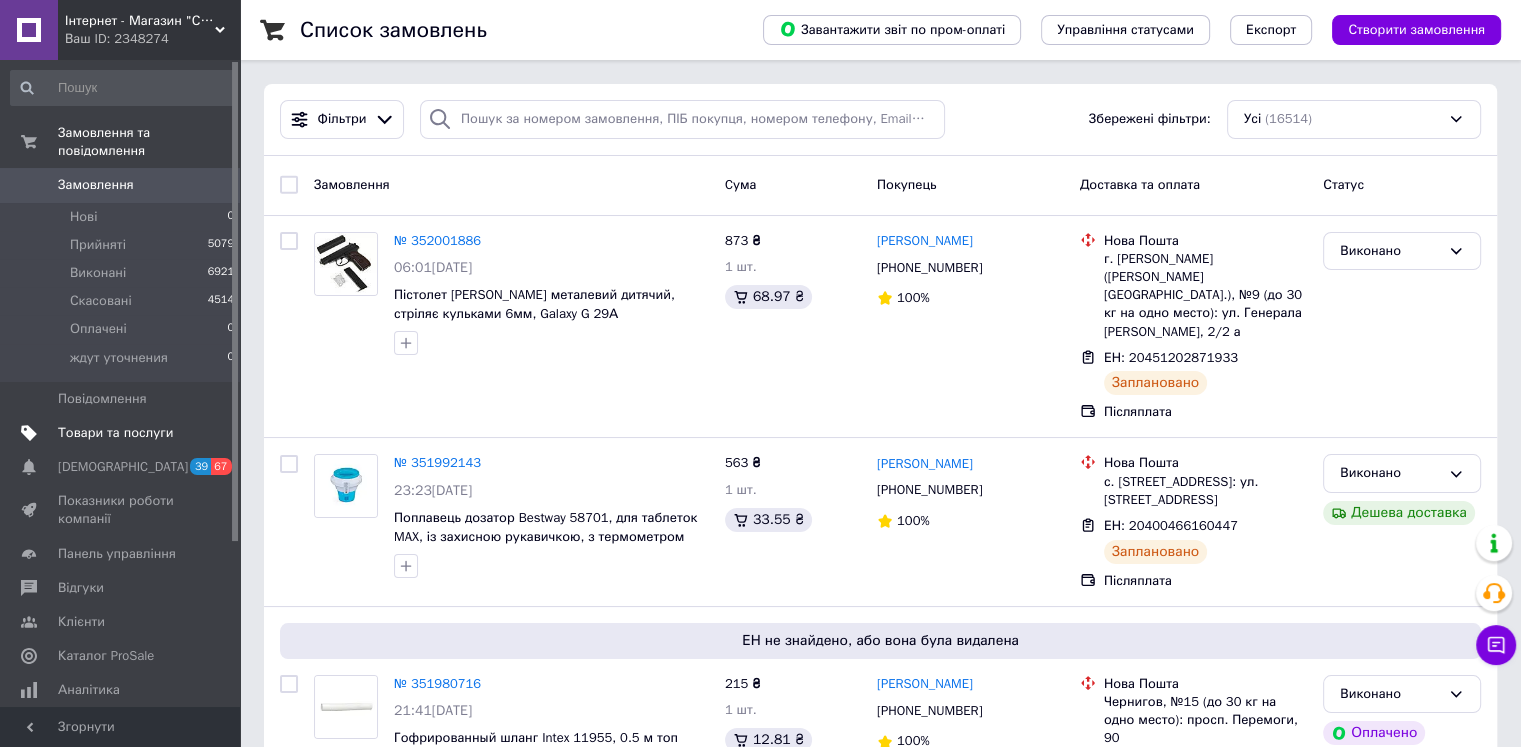 click on "Товари та послуги" at bounding box center (115, 433) 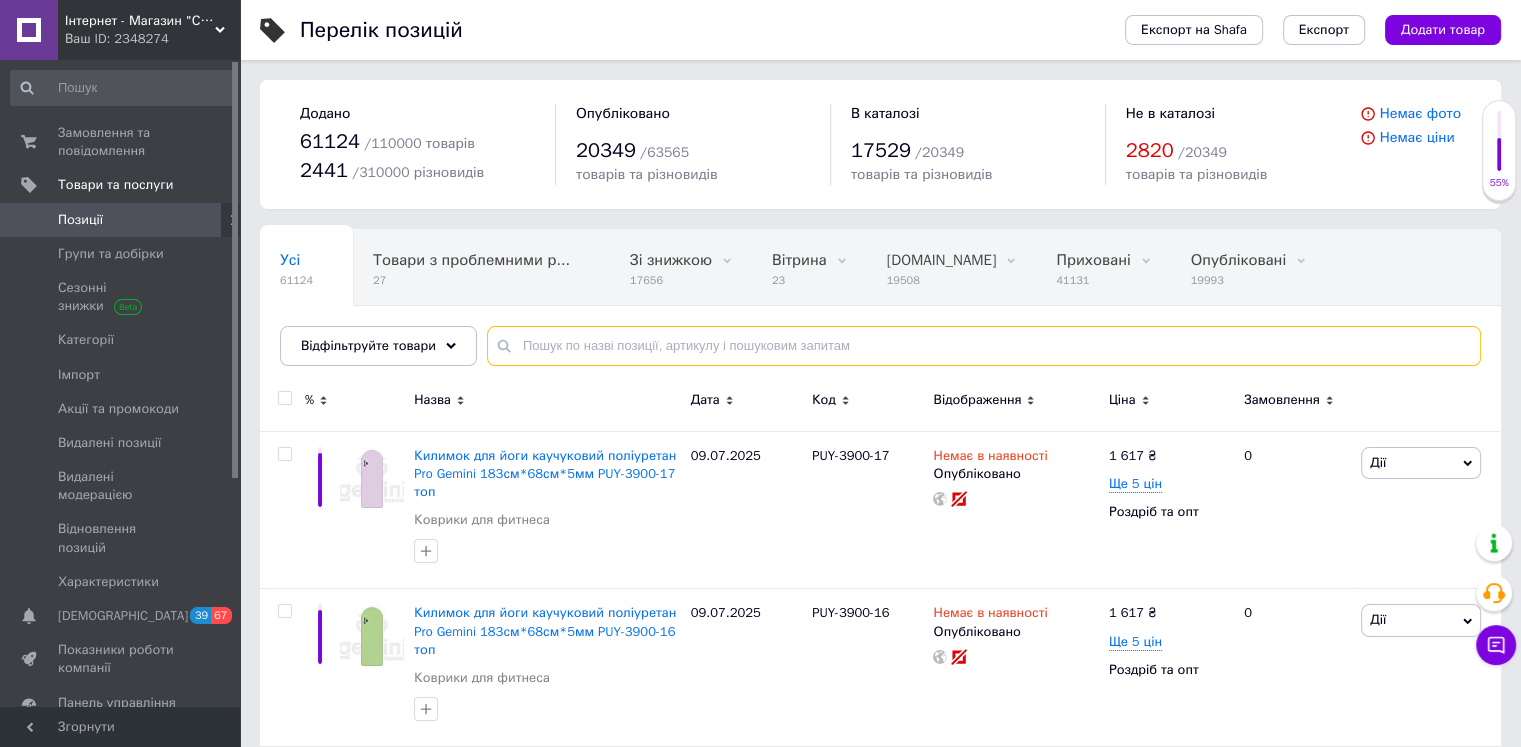click at bounding box center (984, 346) 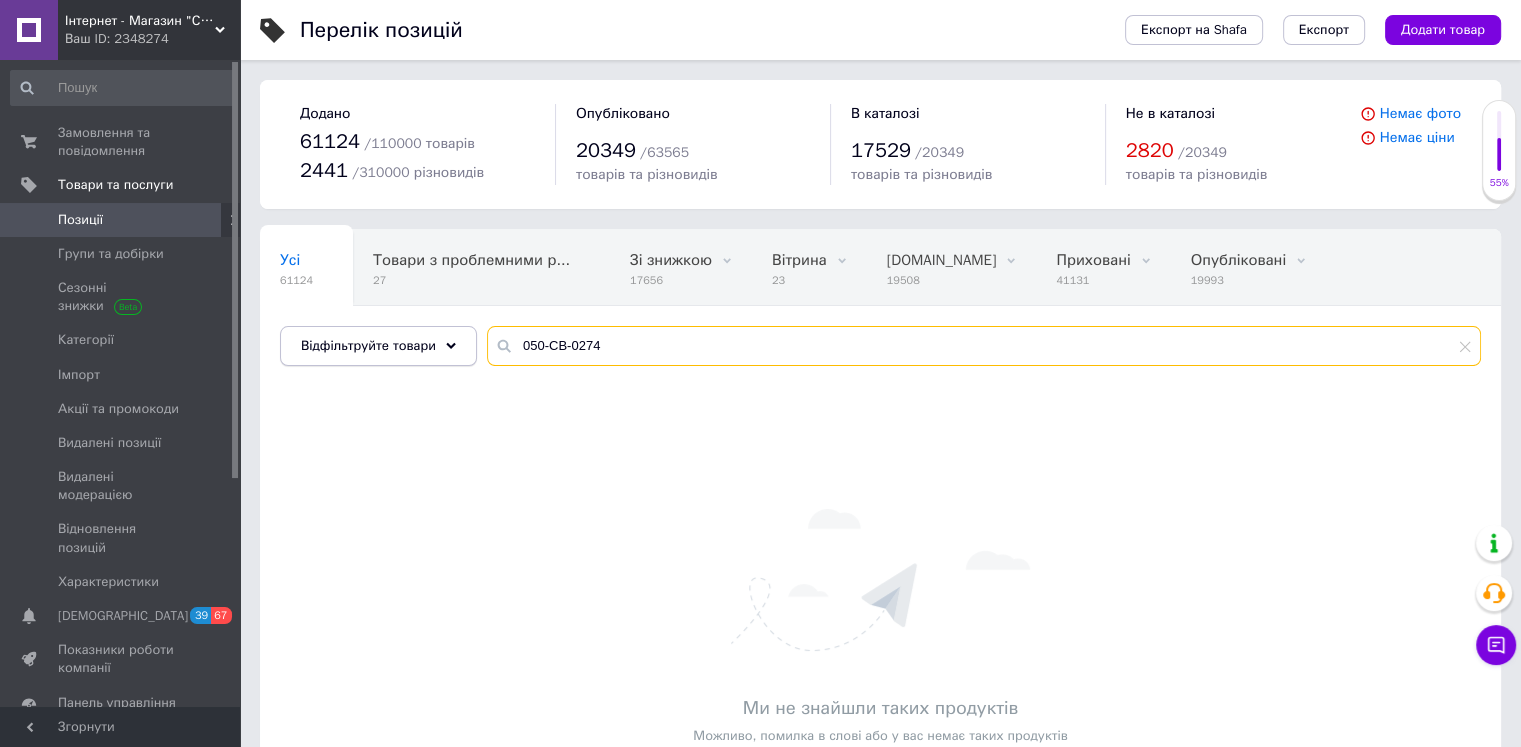 drag, startPoint x: 634, startPoint y: 361, endPoint x: 356, endPoint y: 358, distance: 278.01617 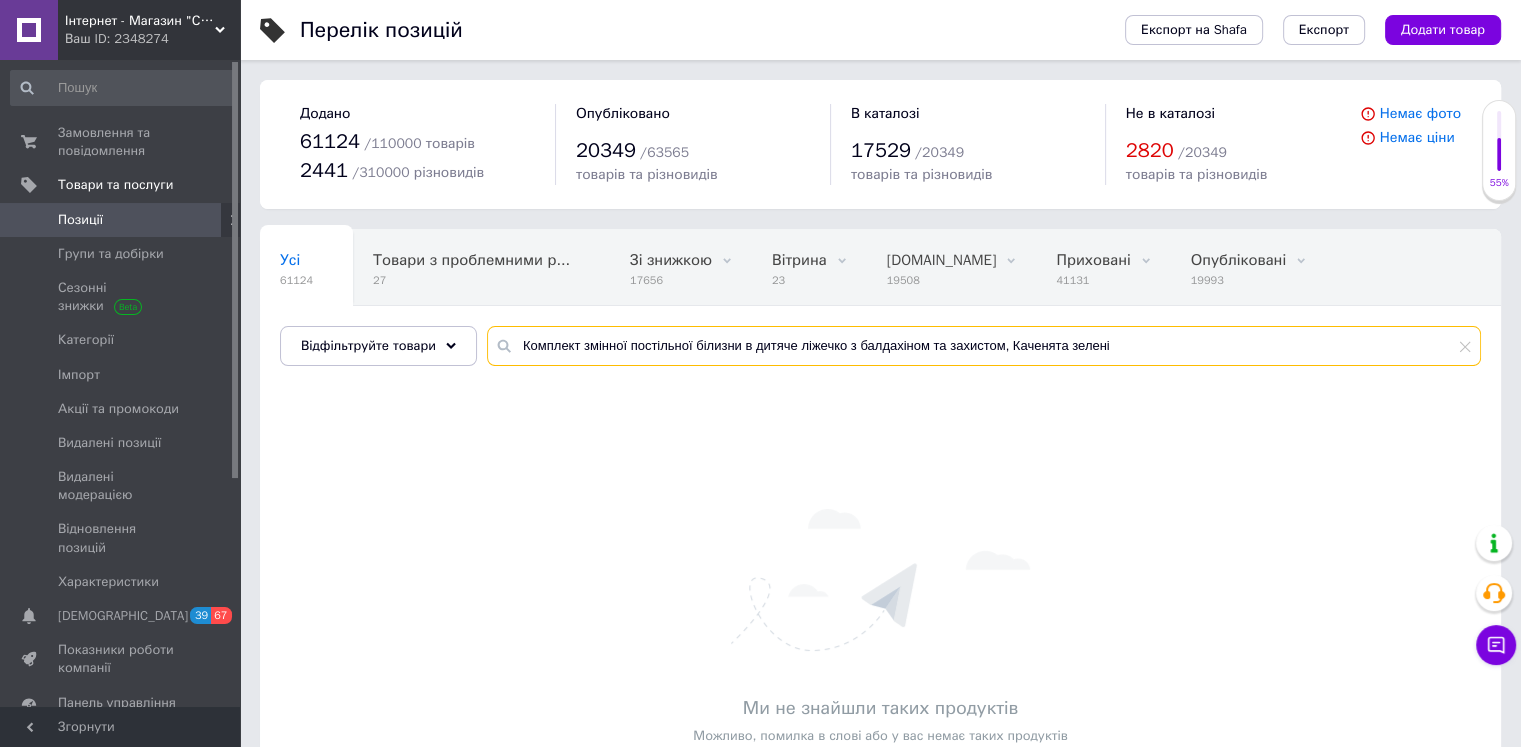 type on "Комплект змінної постільної білизни в дитяче ліжечко з балдахіном та захистом, Каченята зелені" 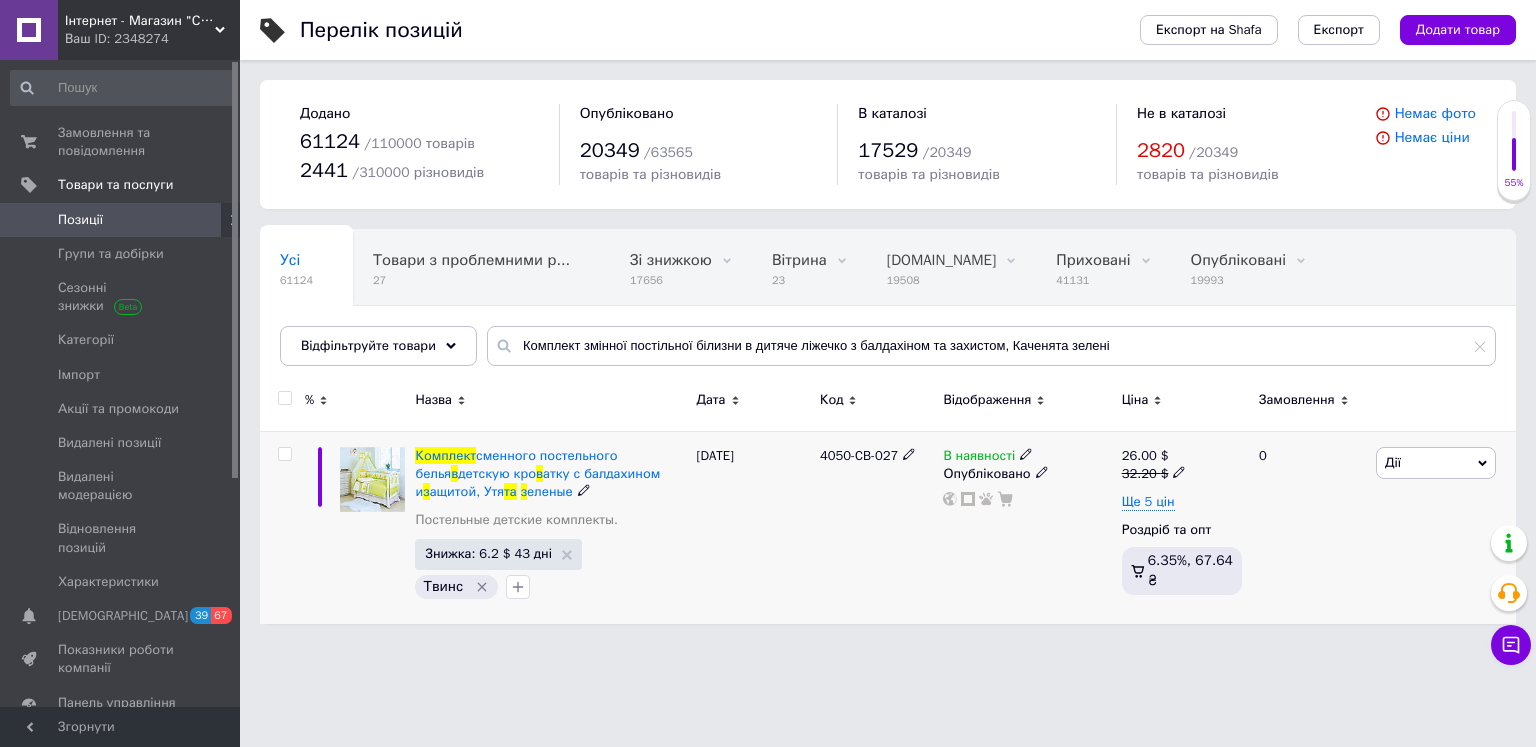 click 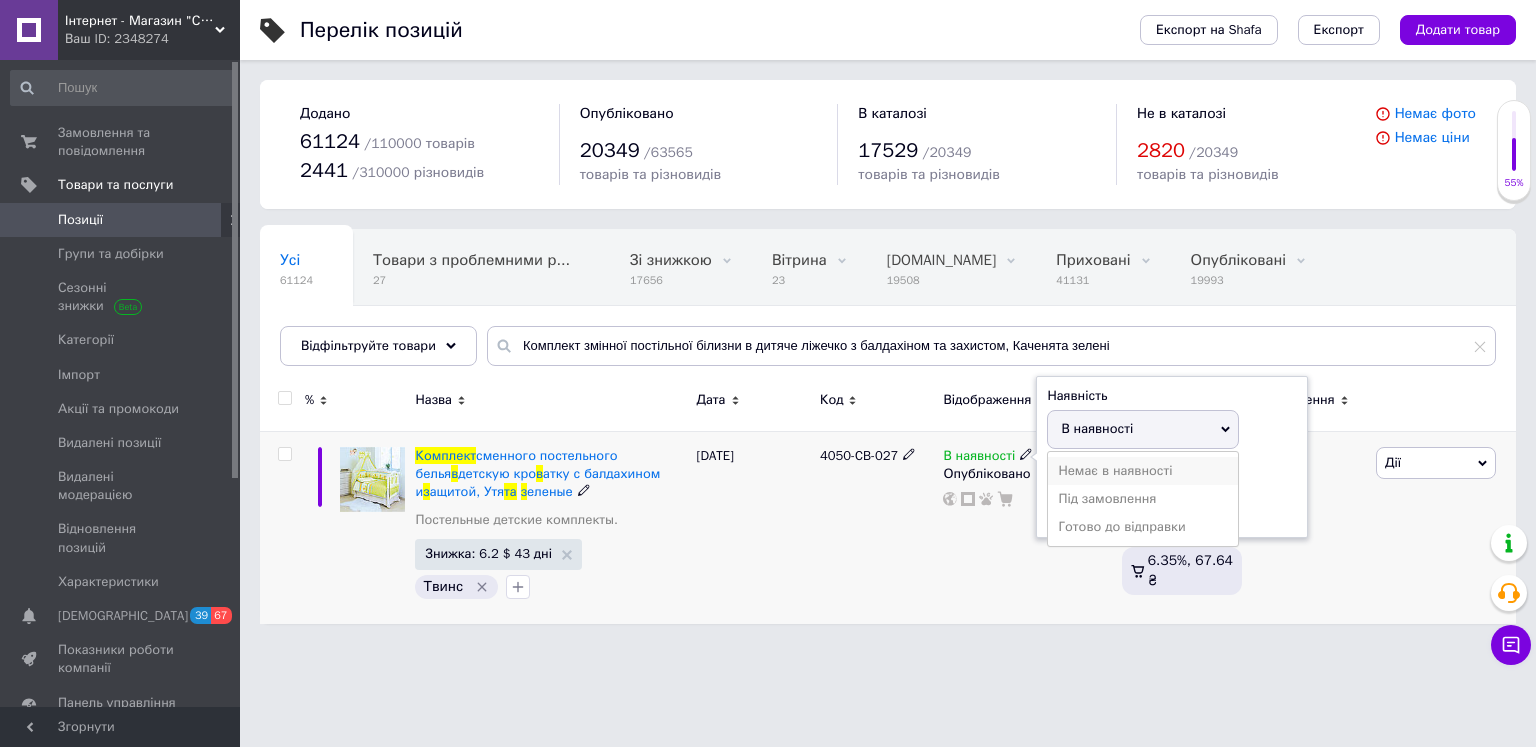 drag, startPoint x: 1082, startPoint y: 469, endPoint x: 770, endPoint y: 587, distance: 333.56857 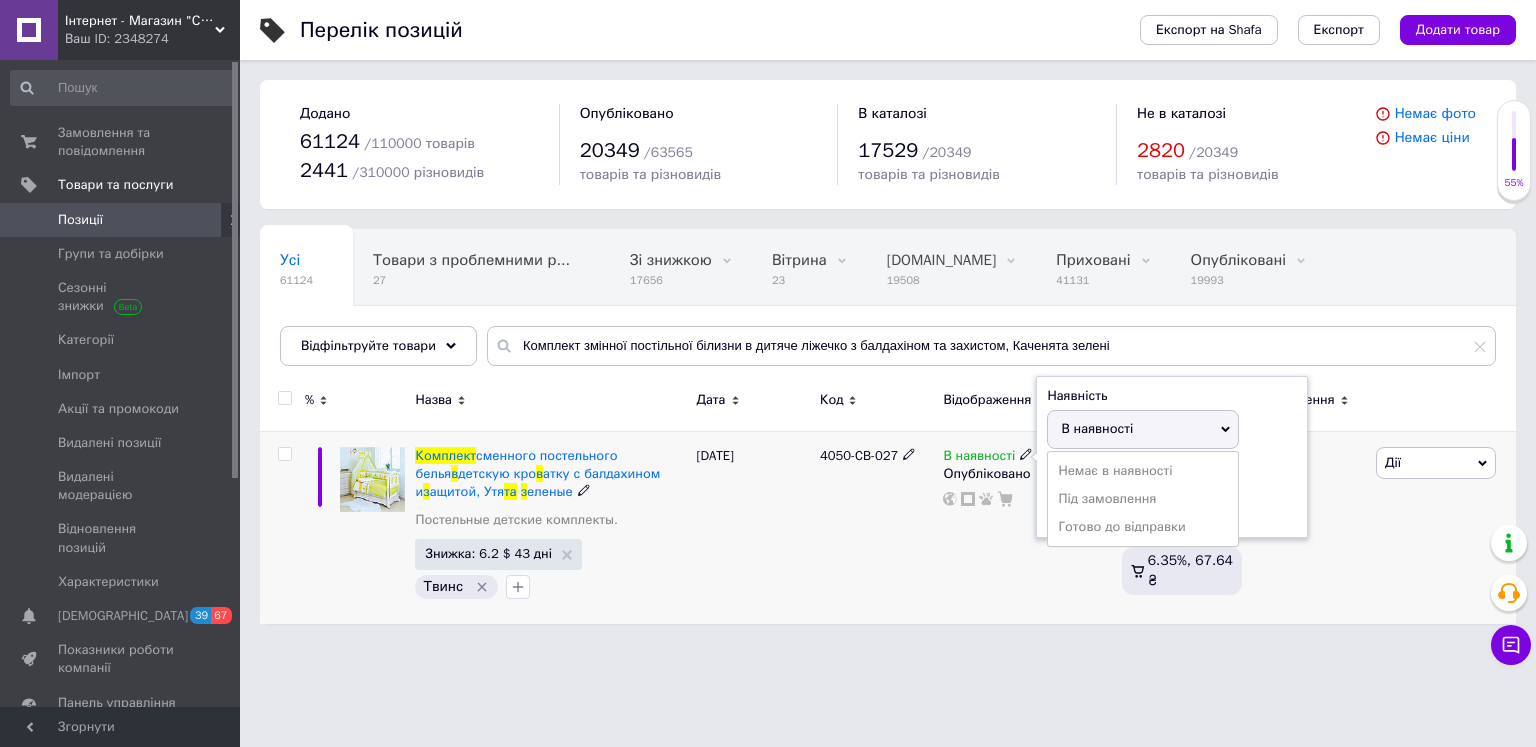 click on "Немає в наявності" at bounding box center (1143, 471) 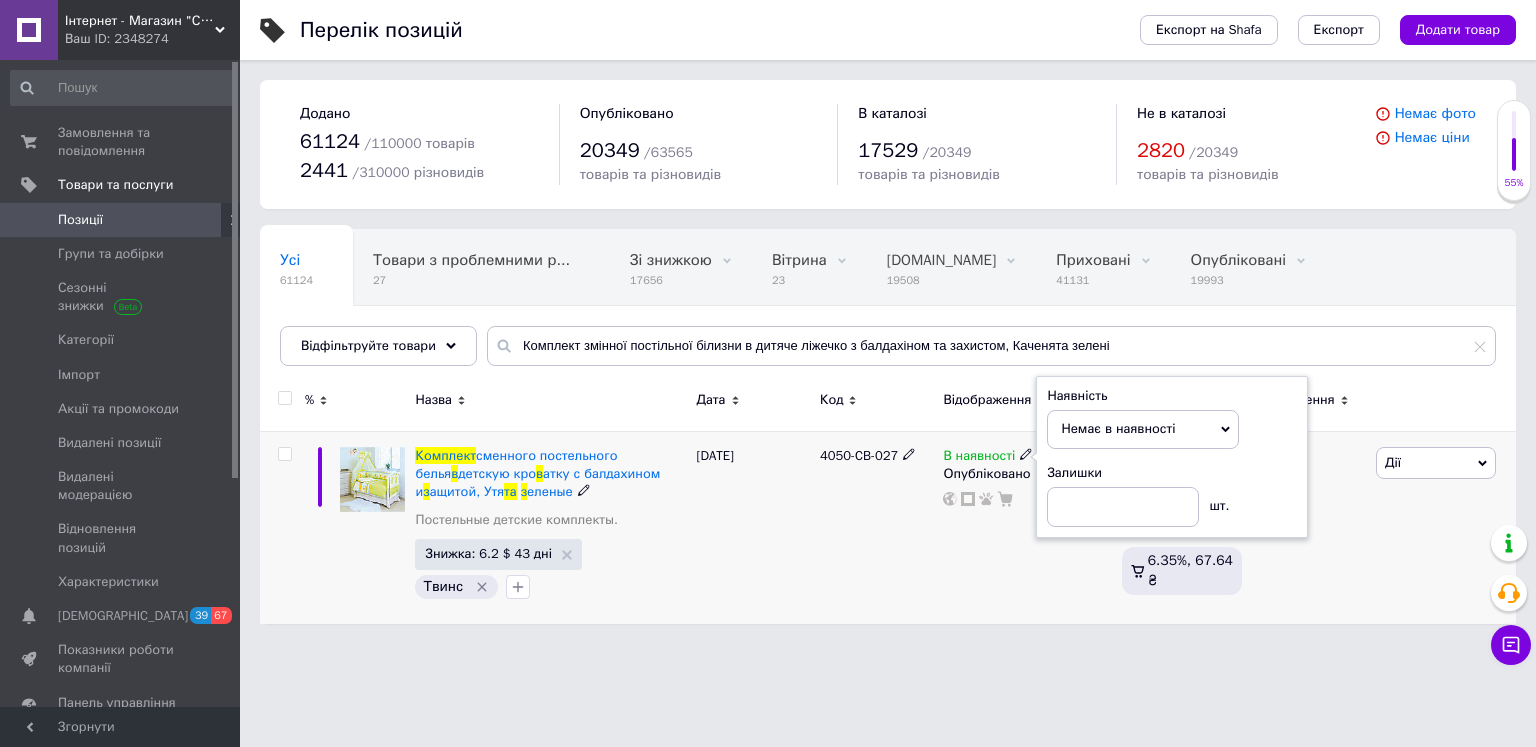 click on "[DATE]" at bounding box center (753, 527) 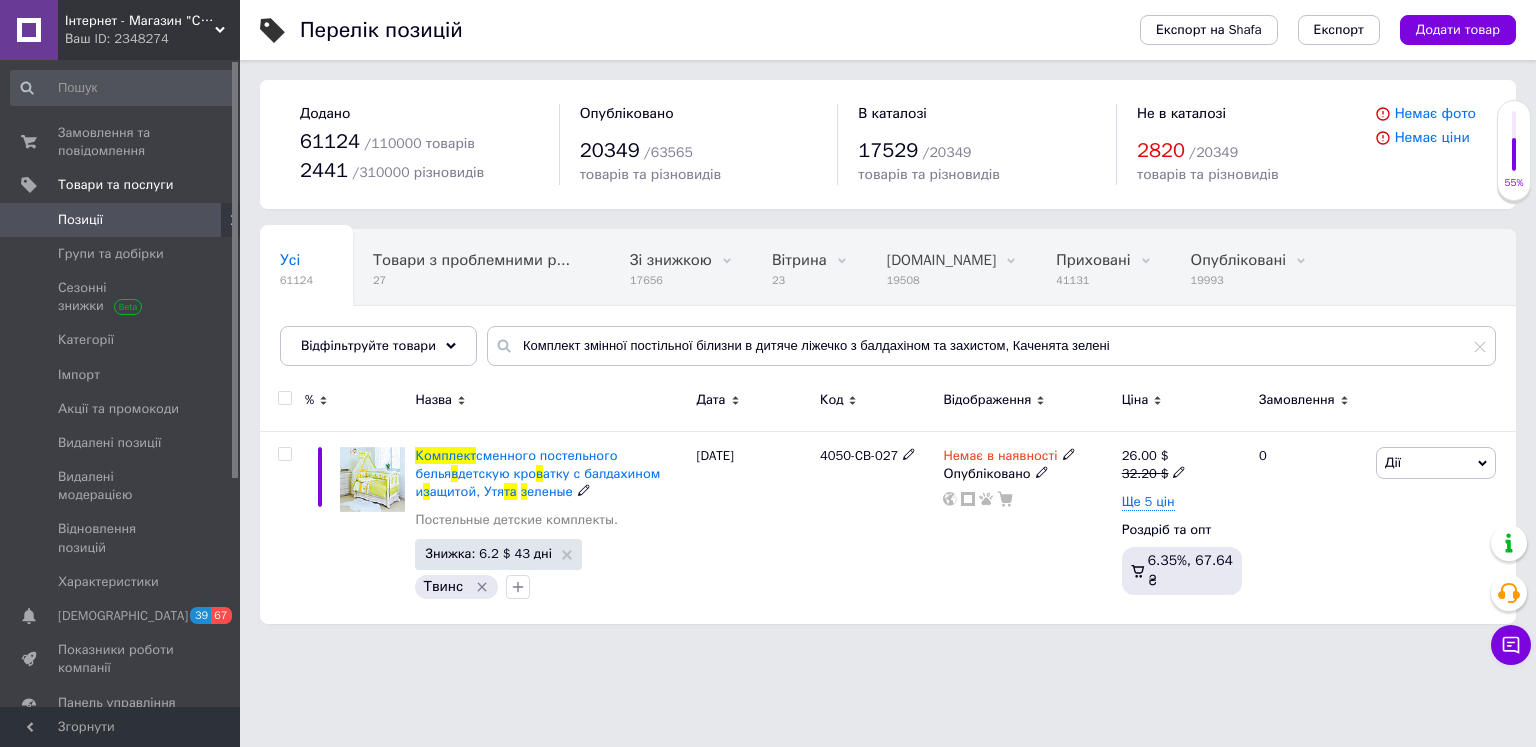 drag, startPoint x: 563, startPoint y: 598, endPoint x: 316, endPoint y: 650, distance: 252.41434 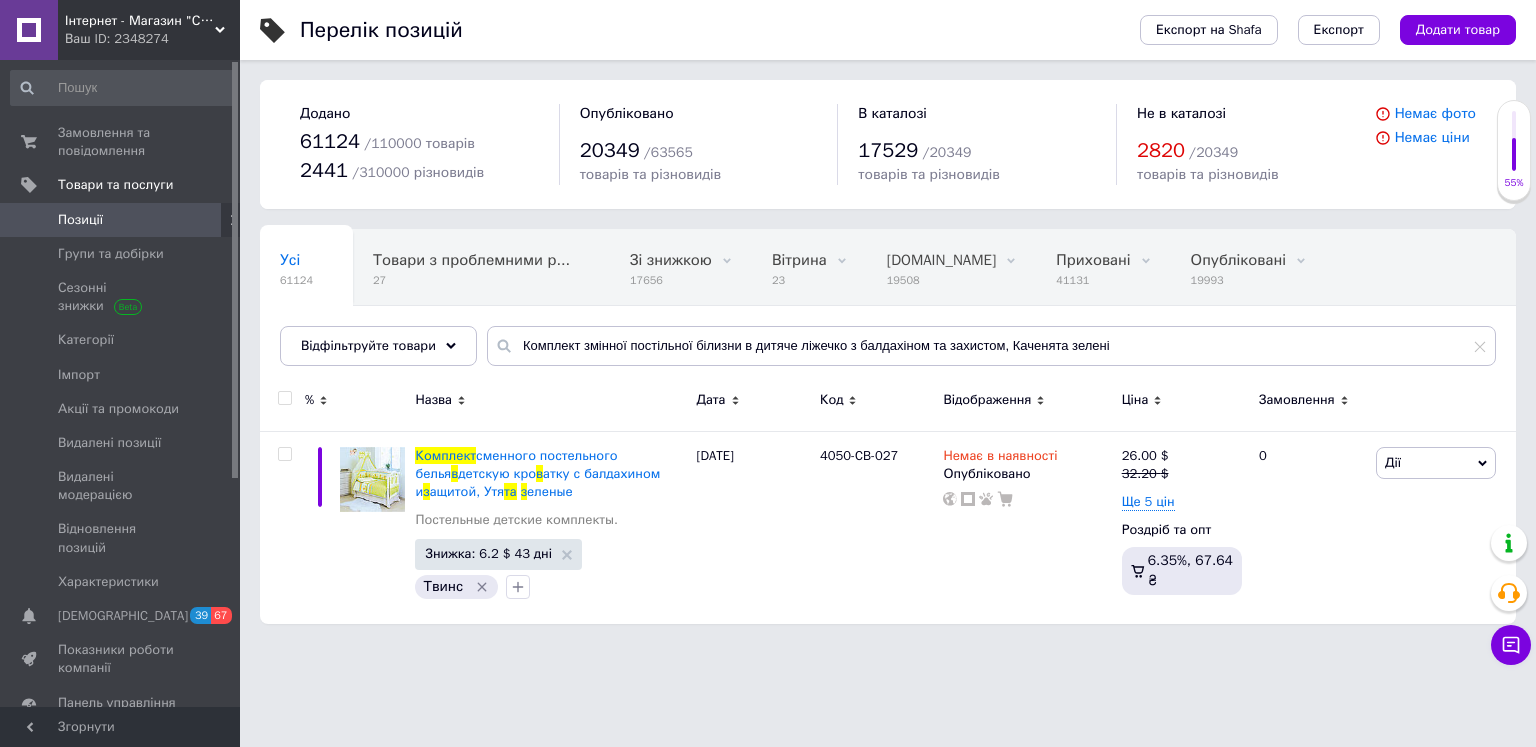 click on "Позиції" at bounding box center (123, 220) 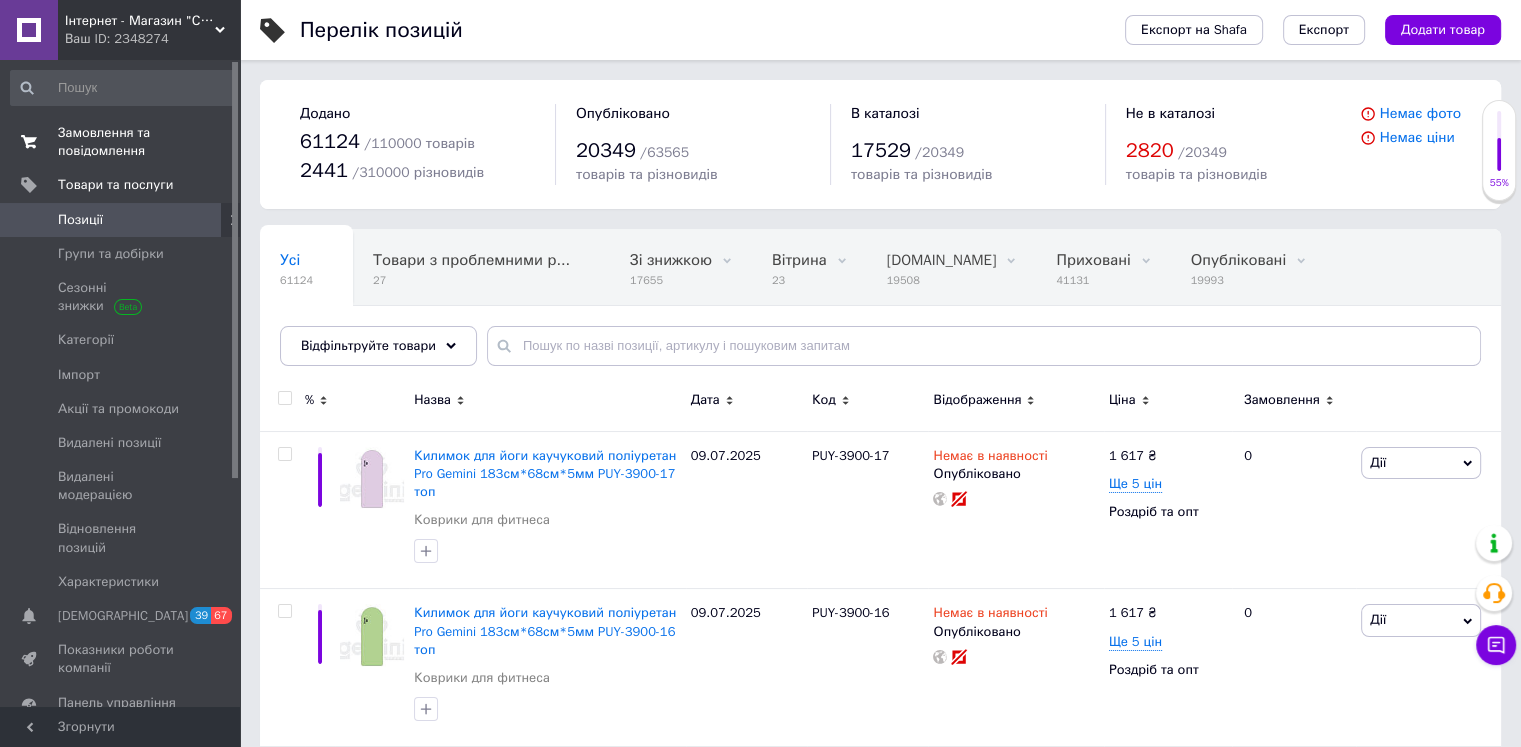 click on "Замовлення та повідомлення" at bounding box center [121, 142] 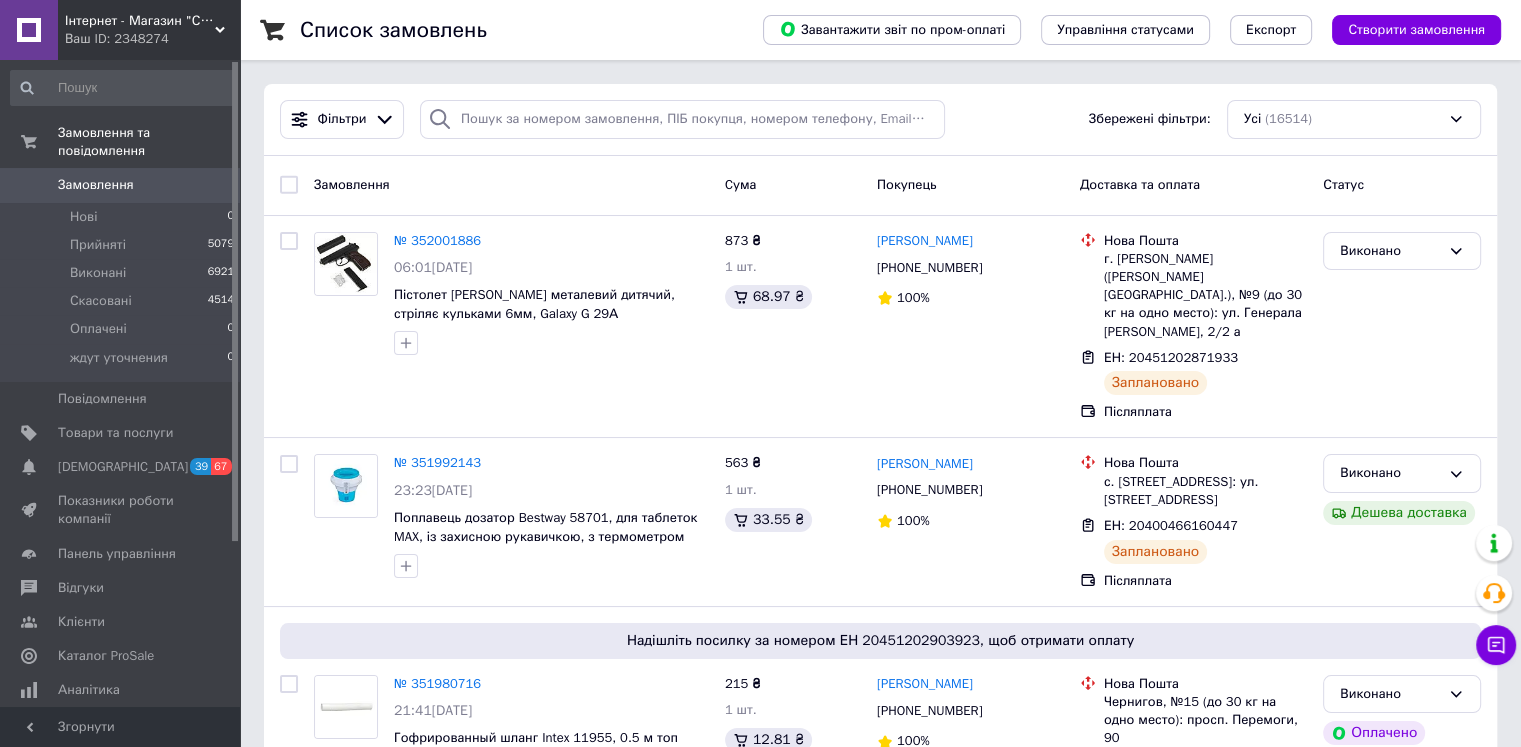 click on "Замовлення" at bounding box center (96, 185) 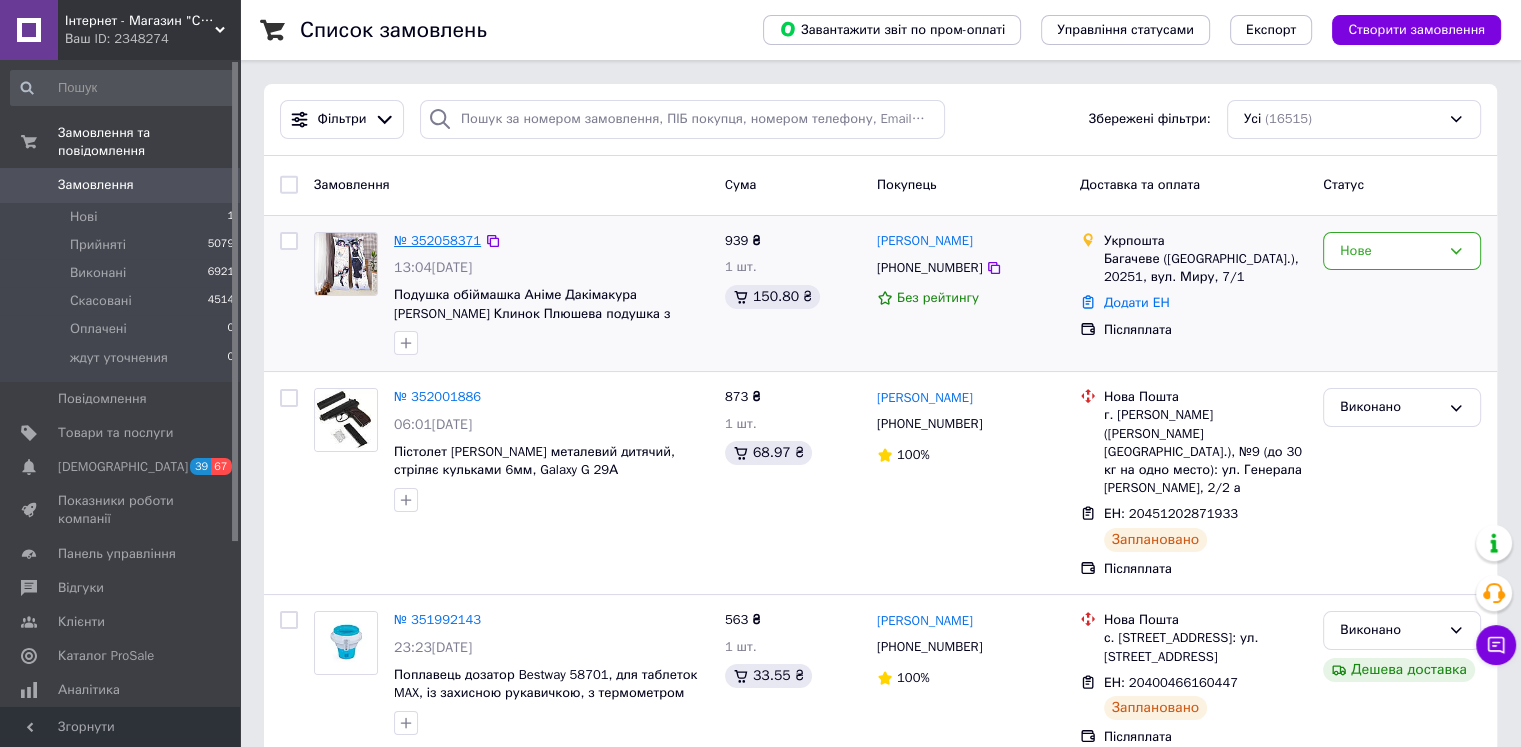 click on "№ 352058371" at bounding box center (437, 240) 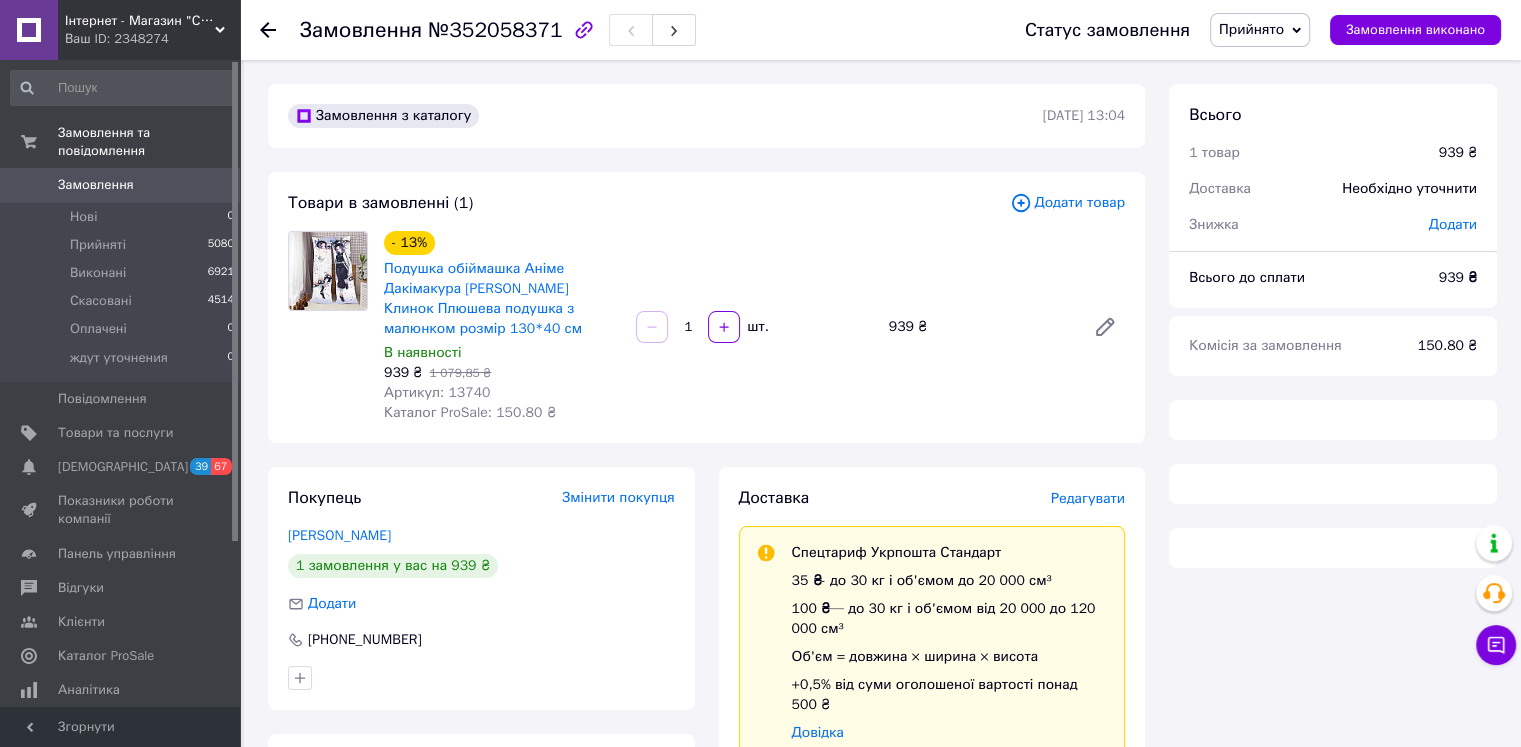 click on "- 13% Подушка обіймашка Аніме Дакімакура [PERSON_NAME] Клинок Плюшева подушка з малюнком розмір 130*40 см В наявності 939 ₴   1 079,85 ₴ Артикул: 13740 Каталог ProSale: 150.80 ₴  1   шт. 939 ₴" at bounding box center [754, 327] 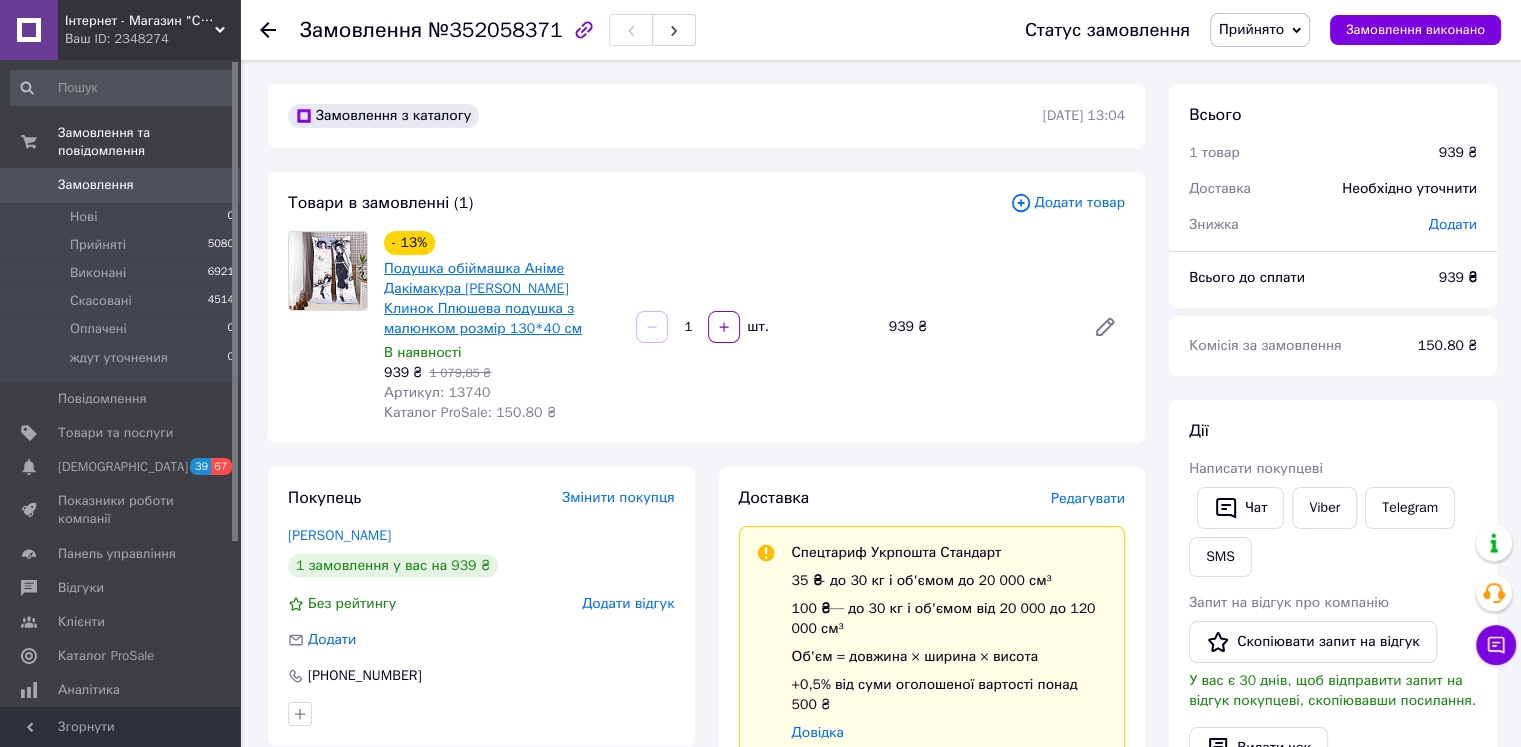 click on "Подушка обіймашка Аніме Дакімакура [PERSON_NAME] Клинок Плюшева подушка з малюнком розмір 130*40 см" at bounding box center (483, 298) 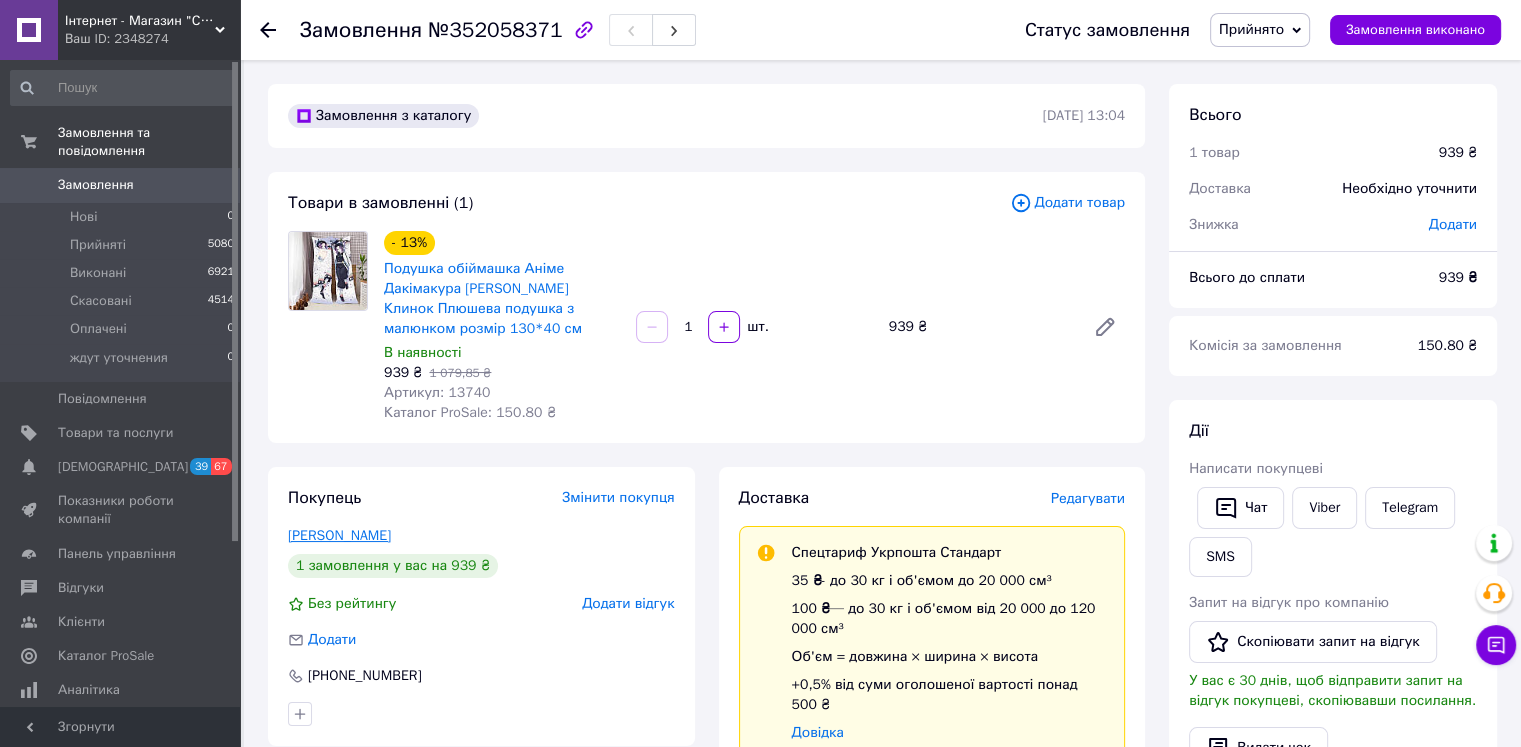 click on "[PERSON_NAME]" at bounding box center [339, 535] 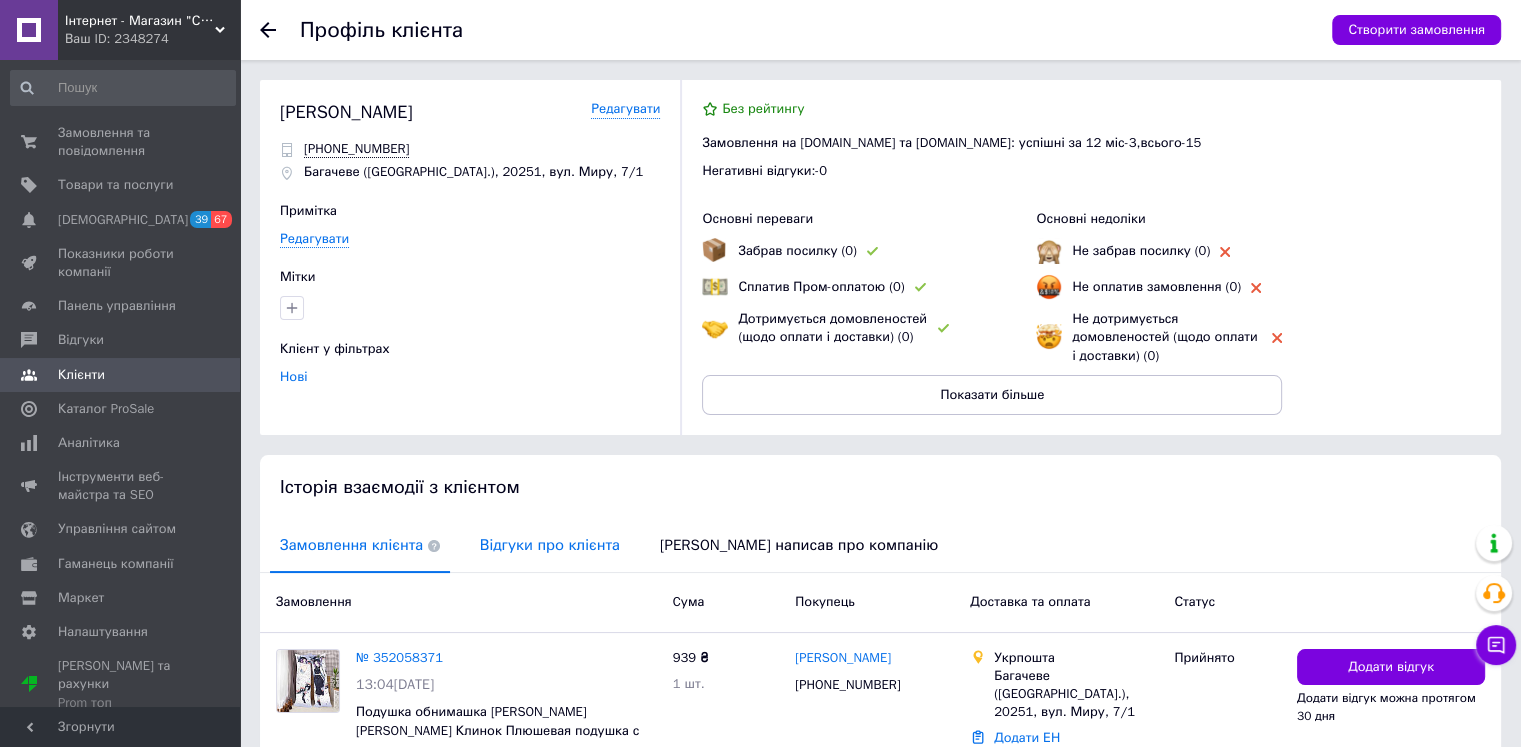 click on "Відгуки про клієнта" at bounding box center [550, 545] 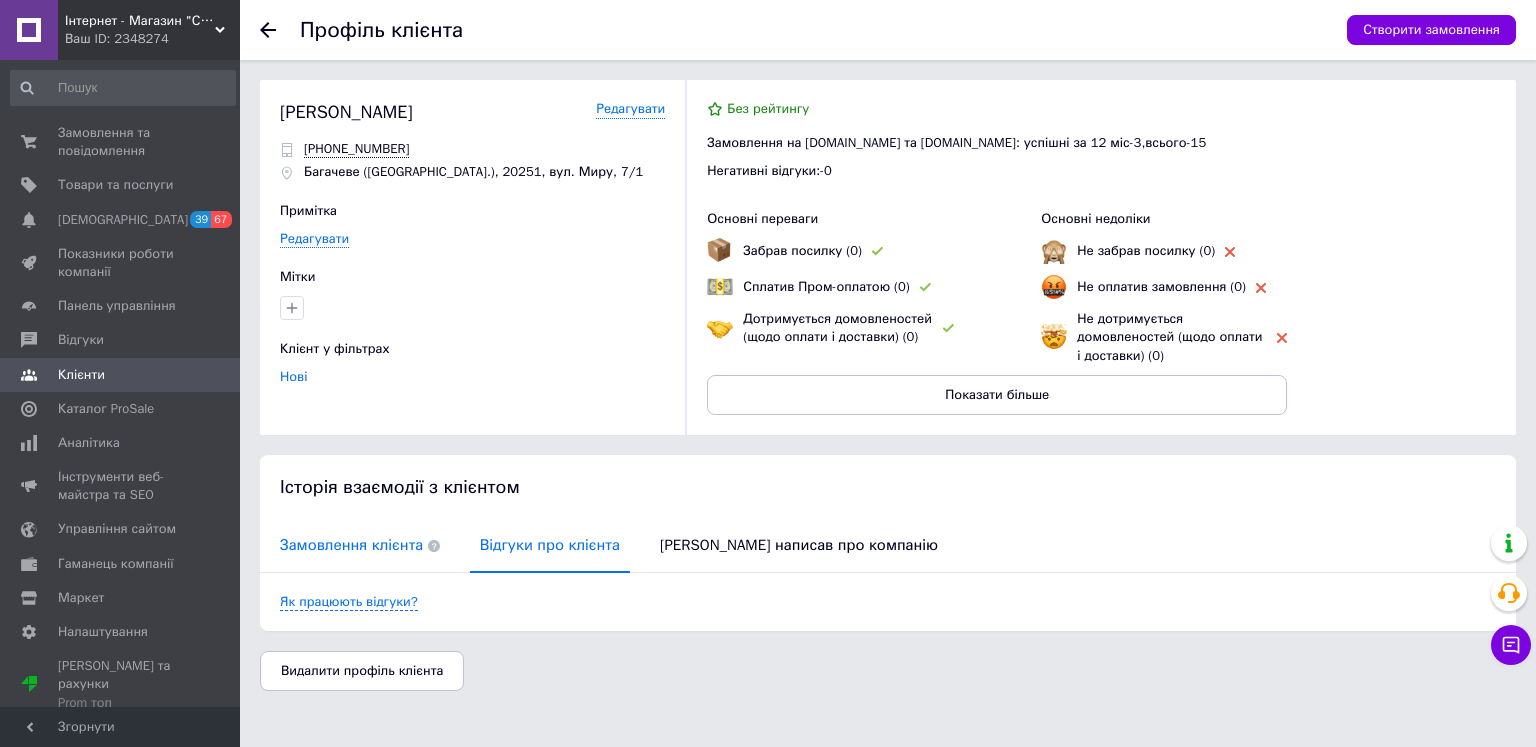 click on "Замовлення клієнта" at bounding box center (360, 545) 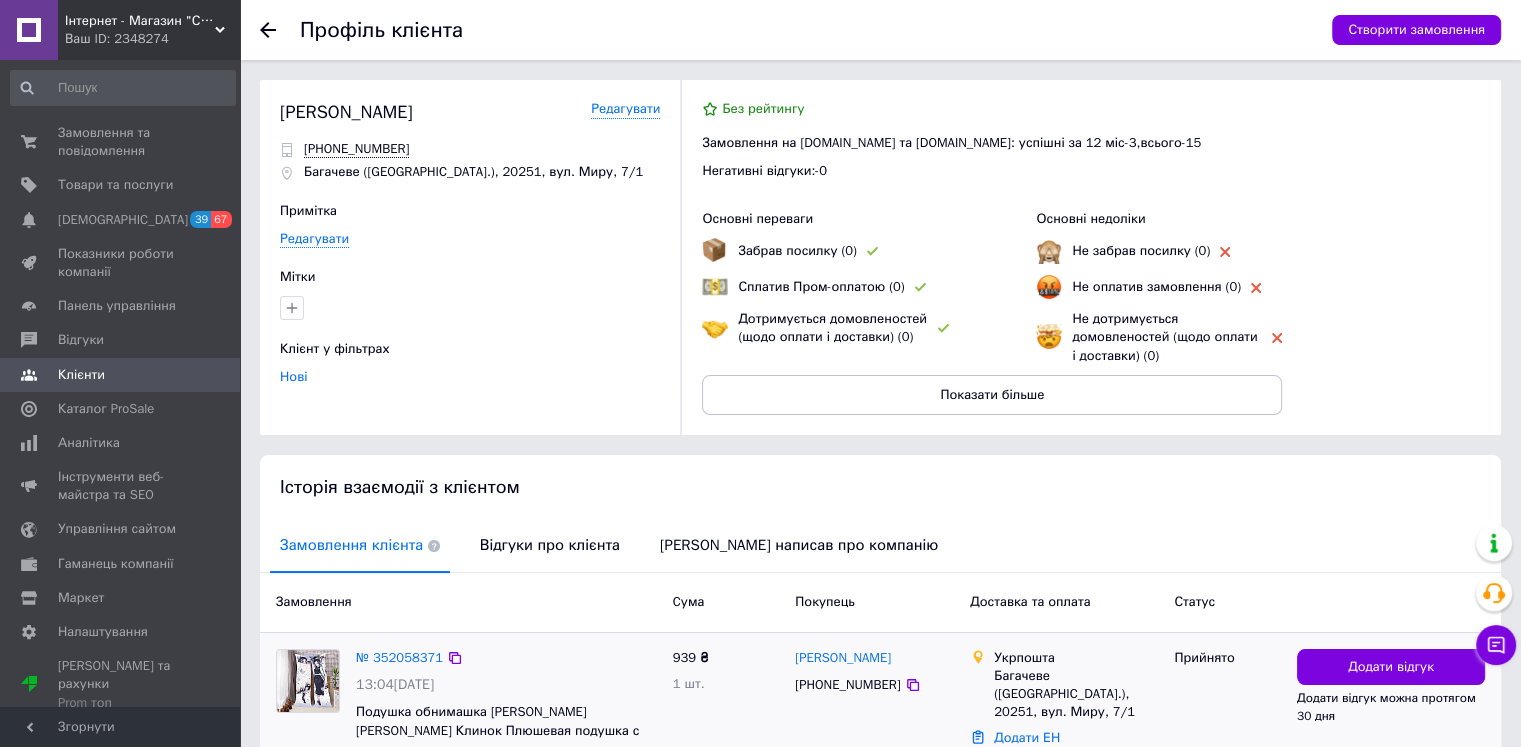 click on "№ 352058371 13:04[DATE] Подушка обнимашка [PERSON_NAME] [PERSON_NAME] Клинок Плюшевая подушка с рисунком размер 130*40 см" at bounding box center [506, 711] 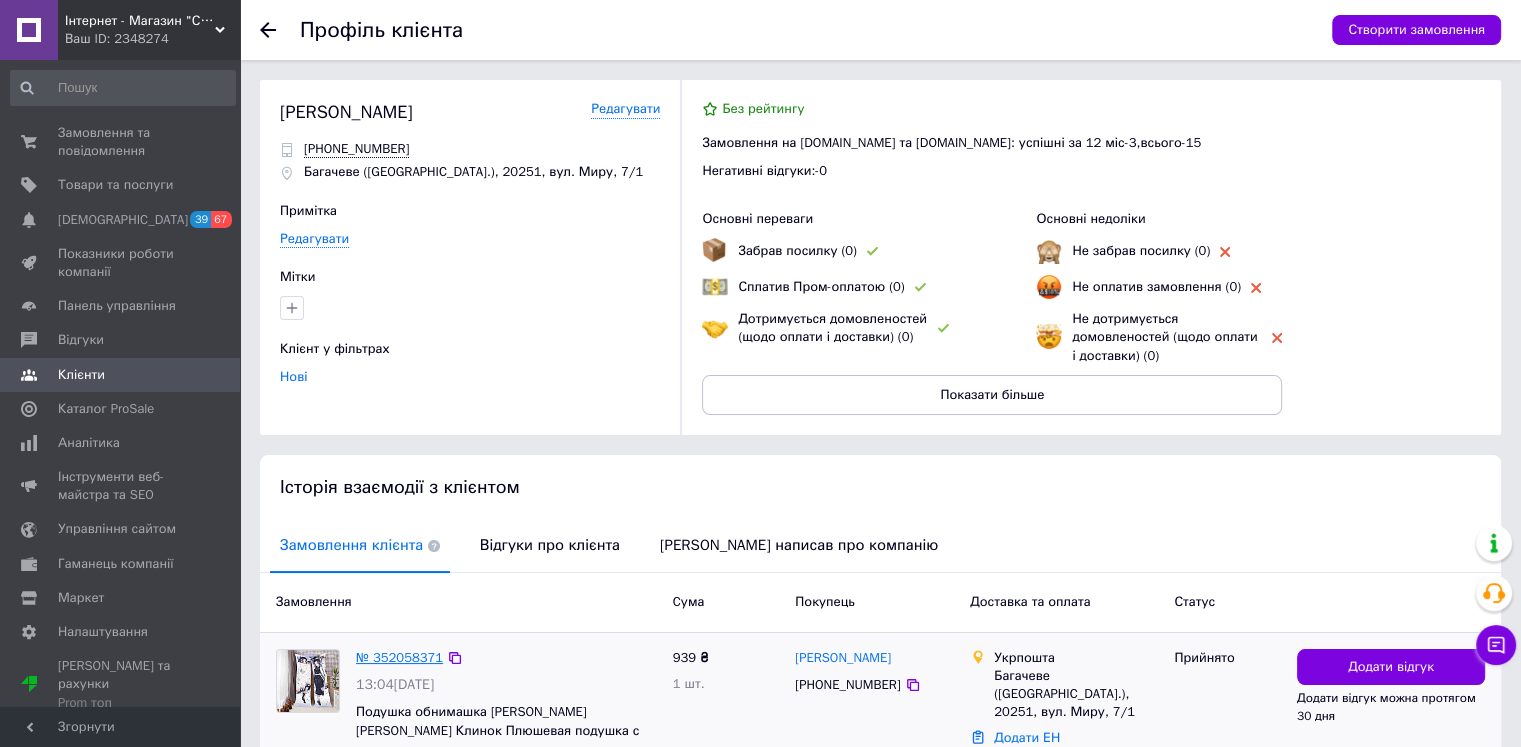 click on "№ 352058371" at bounding box center [399, 657] 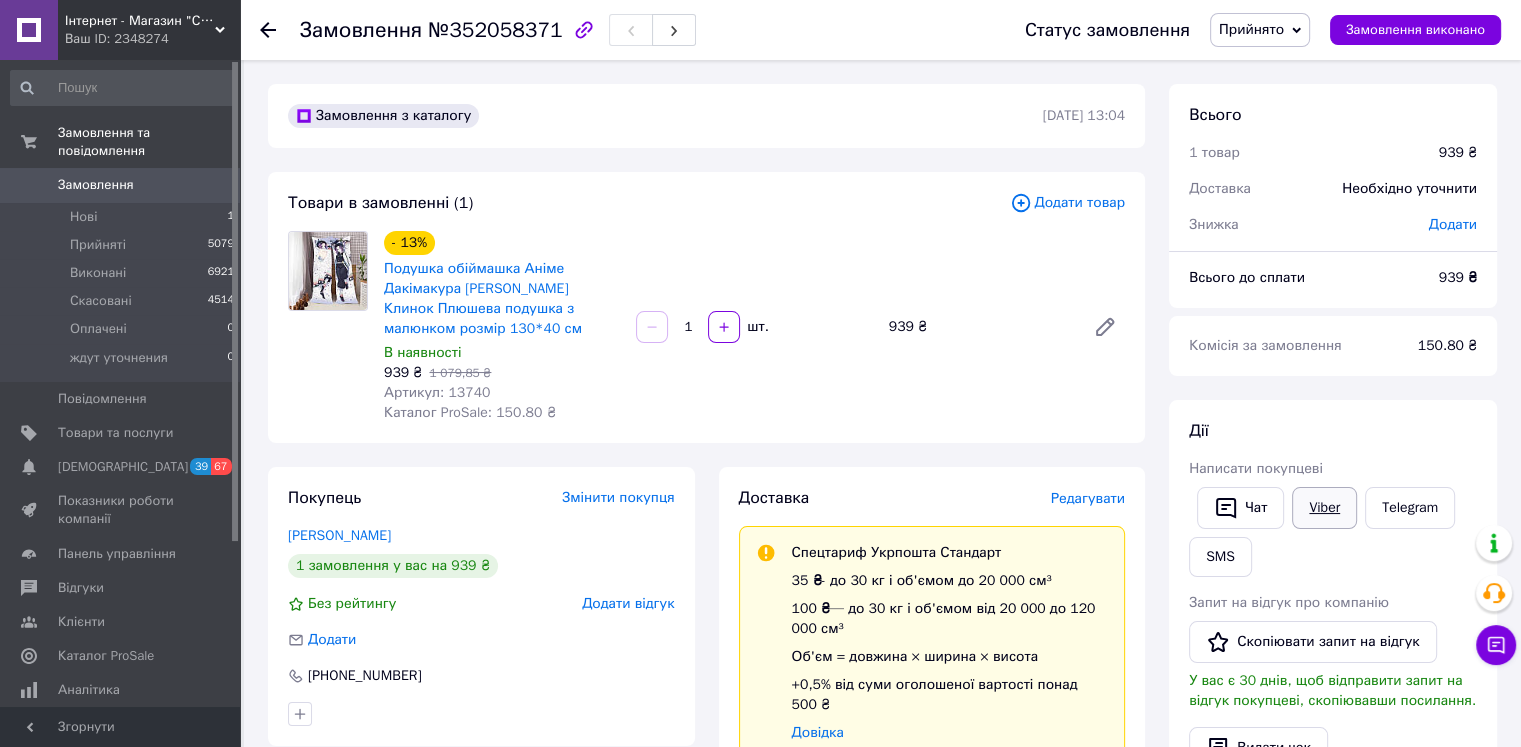 click on "Viber" at bounding box center [1324, 508] 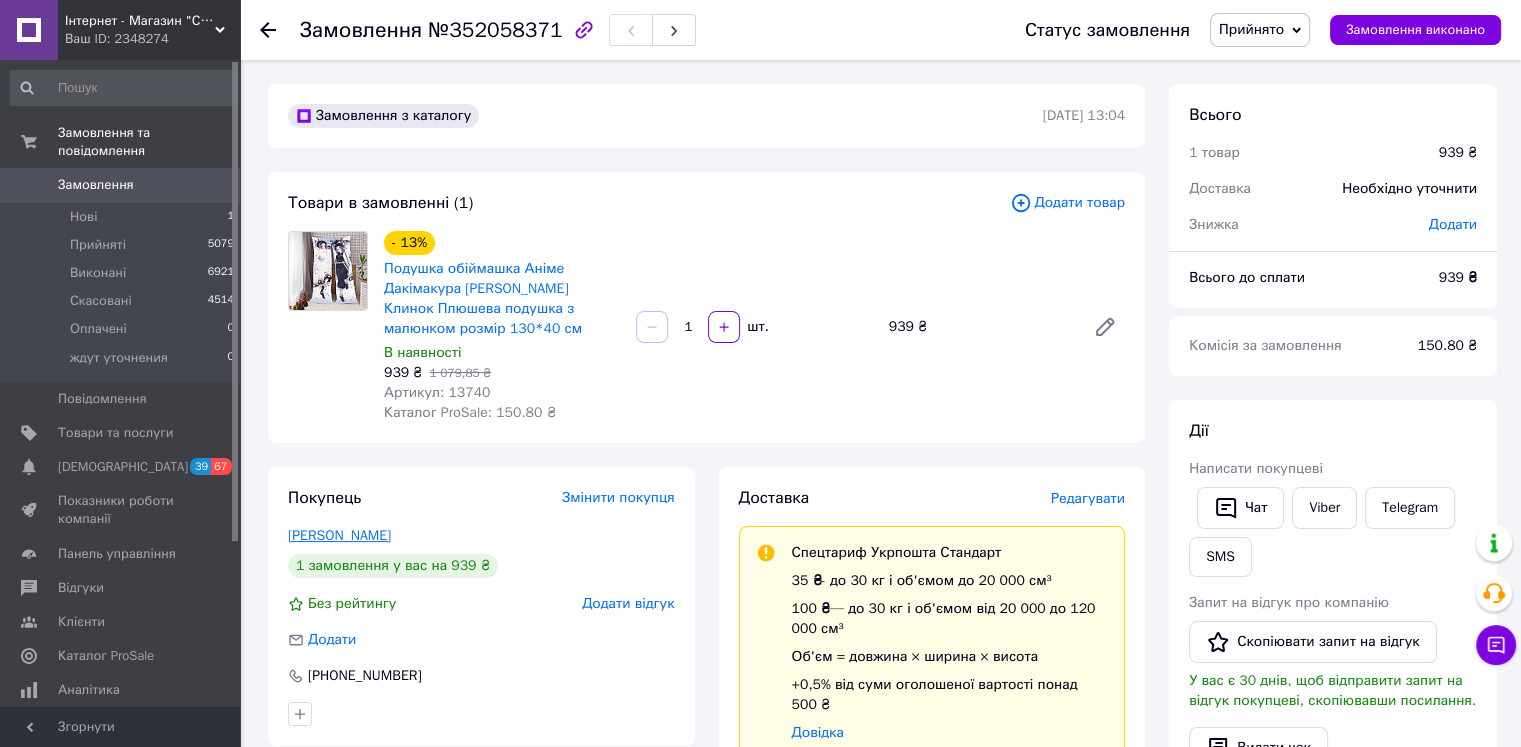 click on "[PERSON_NAME]" at bounding box center (339, 535) 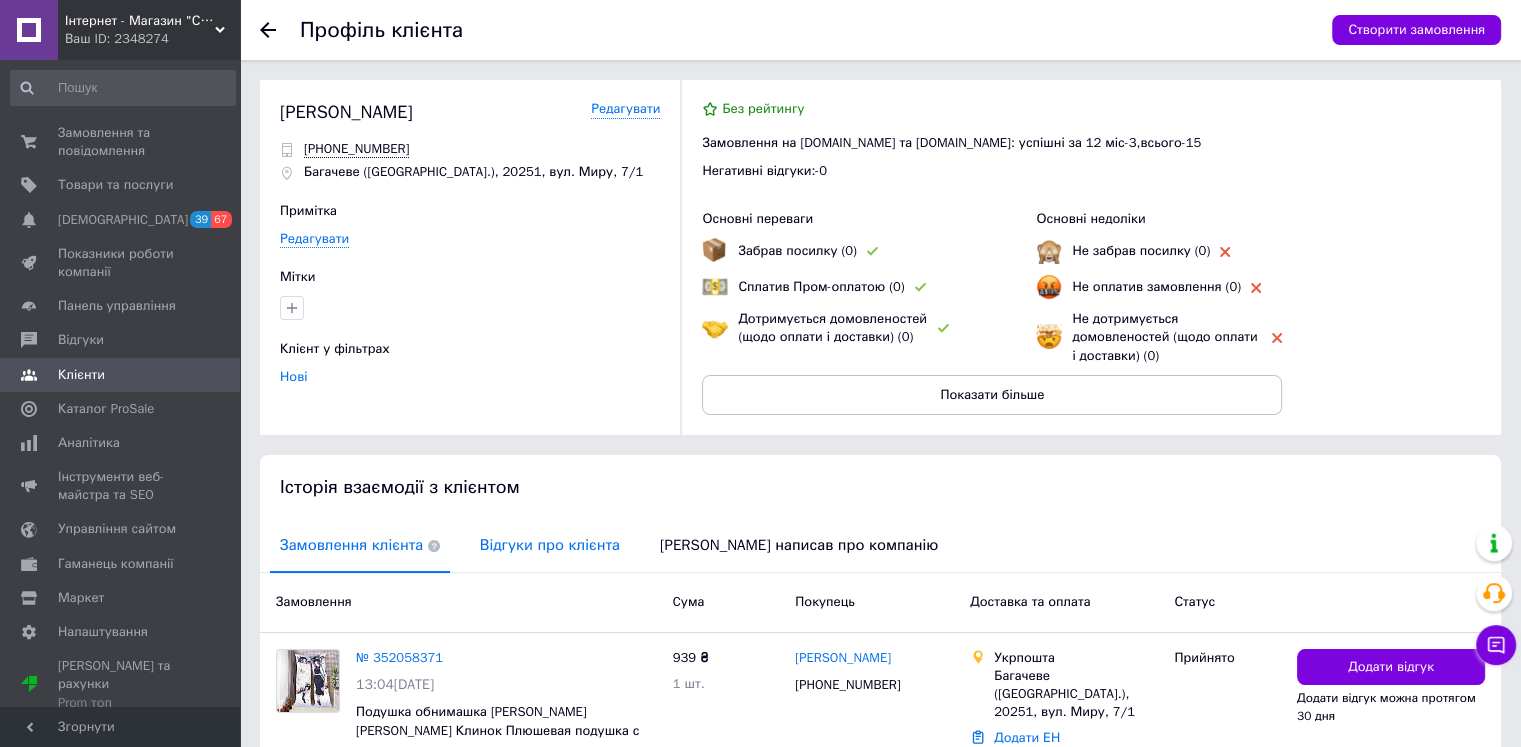 click on "Відгуки про клієнта" at bounding box center (550, 545) 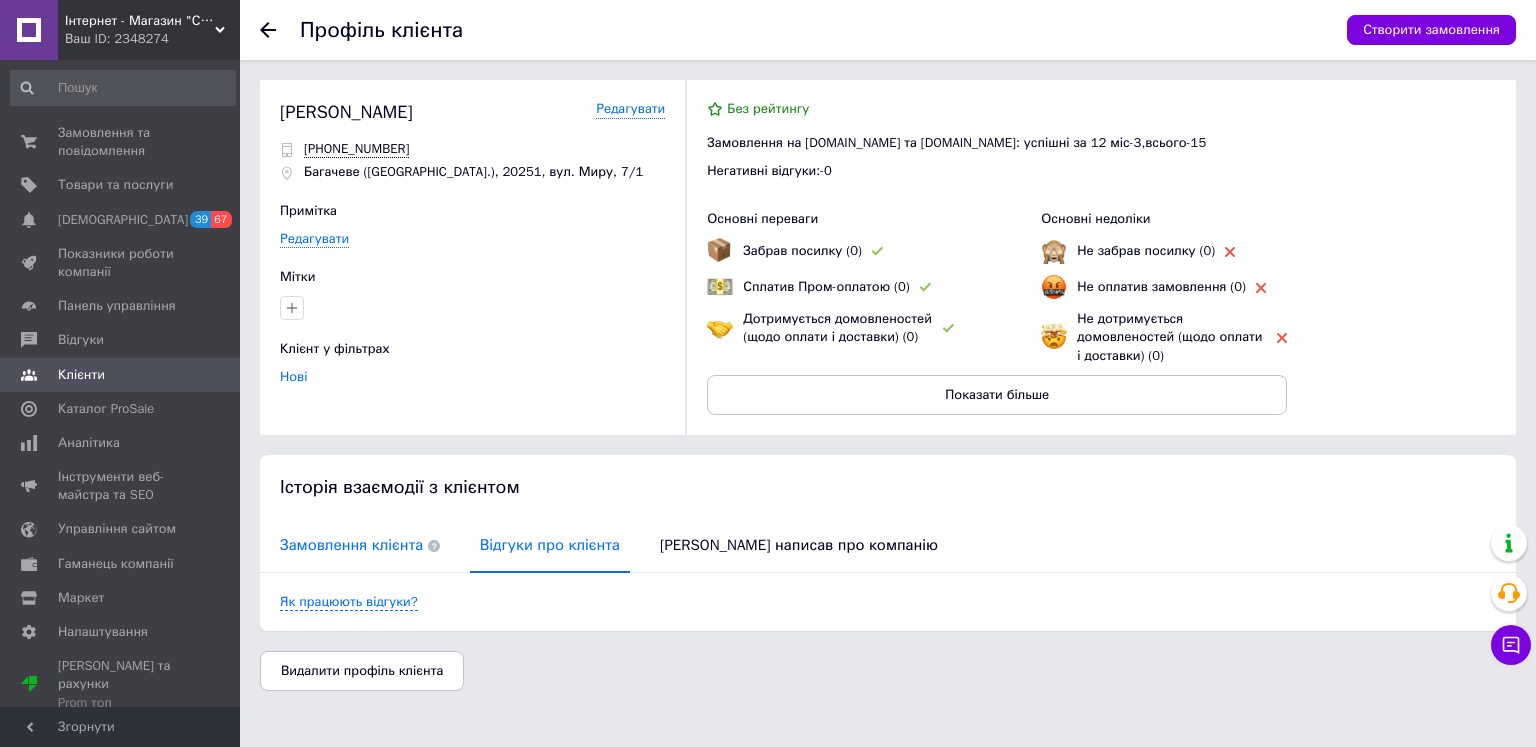 click at bounding box center (431, 545) 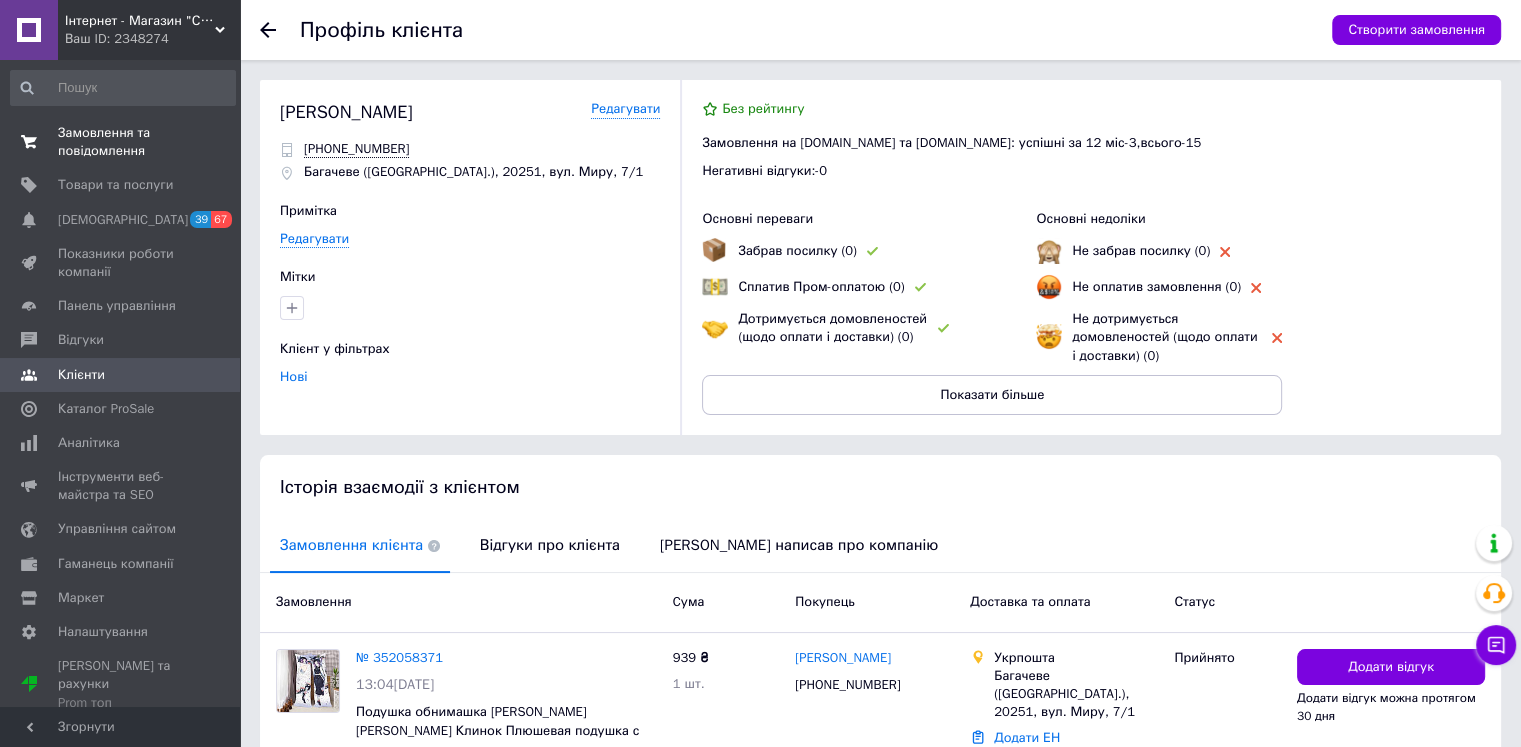 click on "Замовлення та повідомлення" at bounding box center (121, 142) 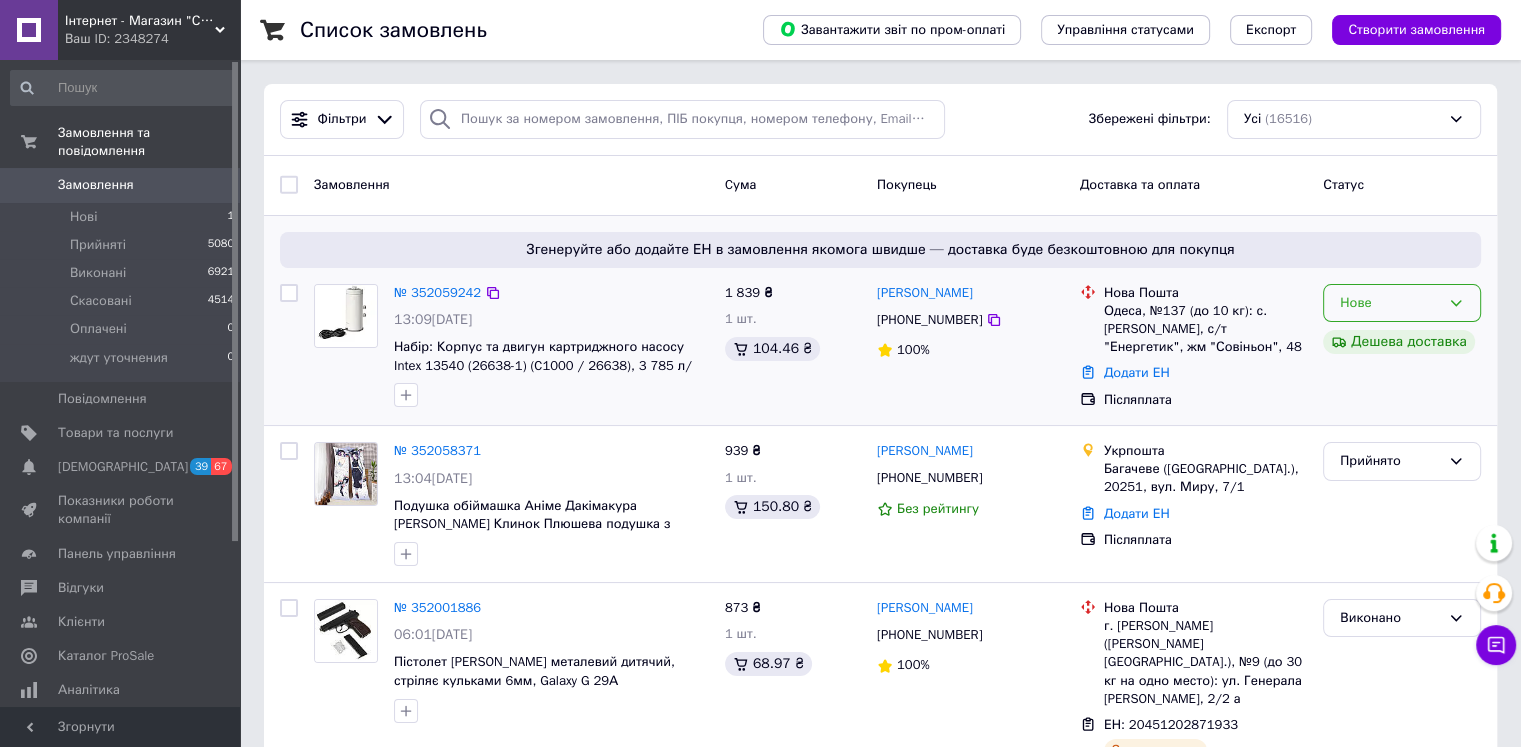 click on "Нове" at bounding box center [1390, 303] 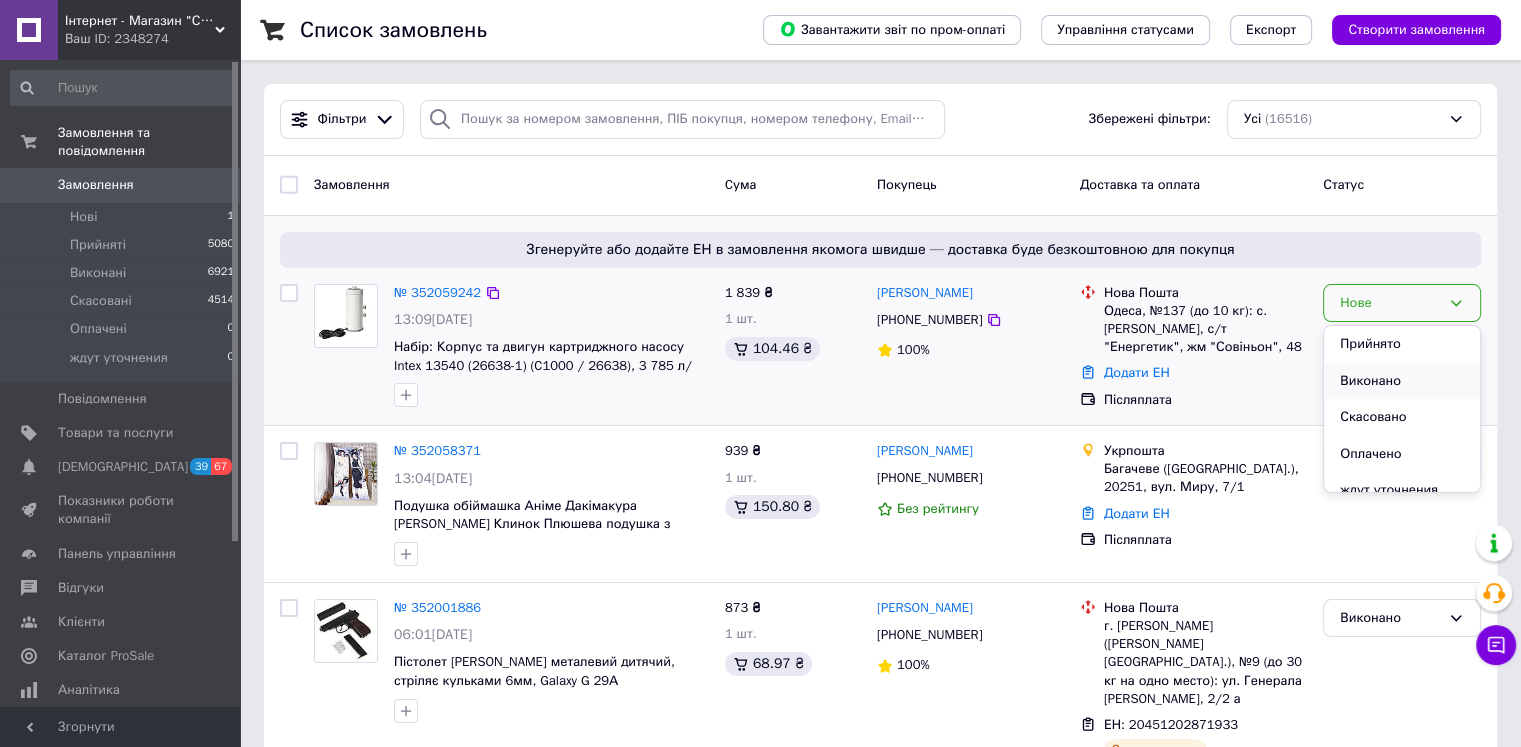 drag, startPoint x: 1436, startPoint y: 356, endPoint x: 1403, endPoint y: 374, distance: 37.589893 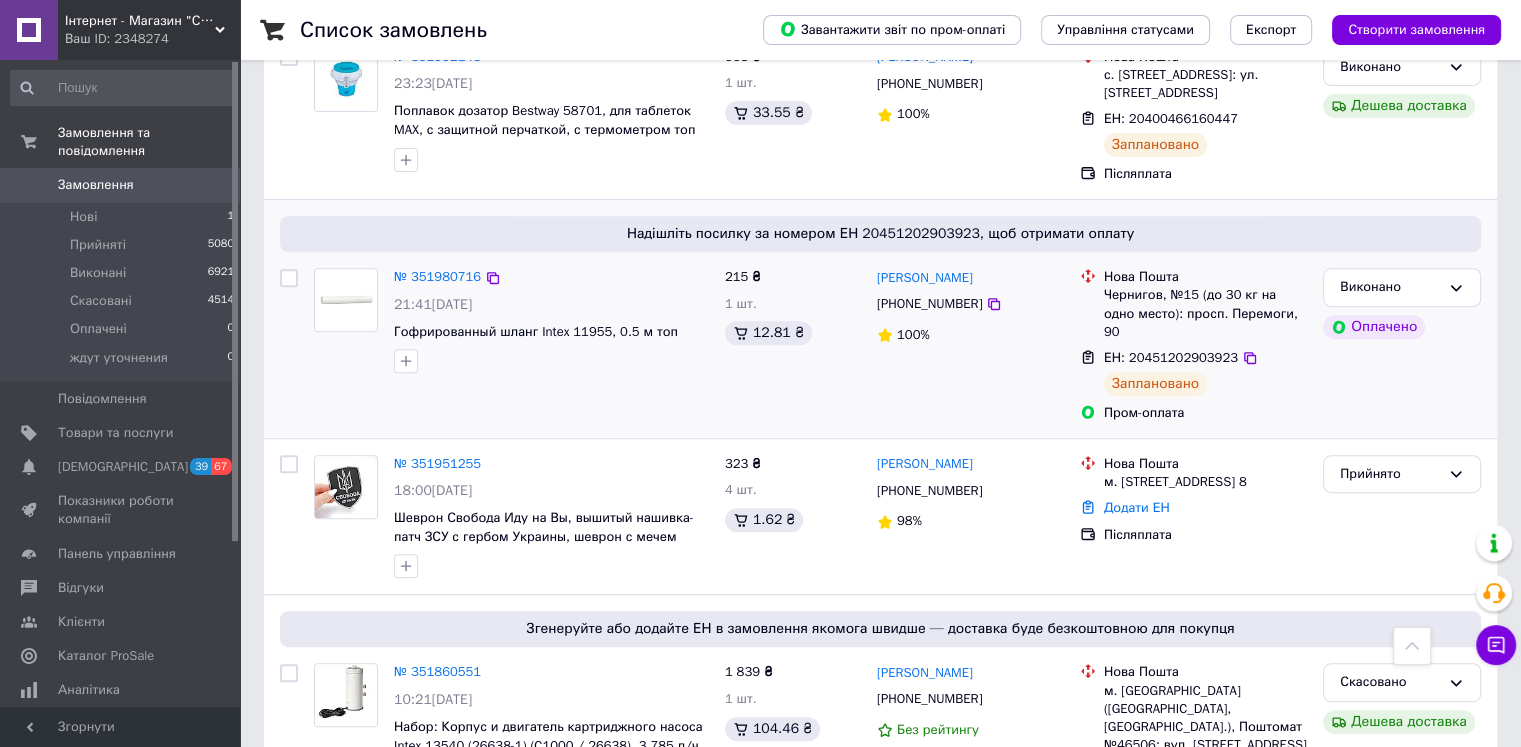 scroll, scrollTop: 800, scrollLeft: 0, axis: vertical 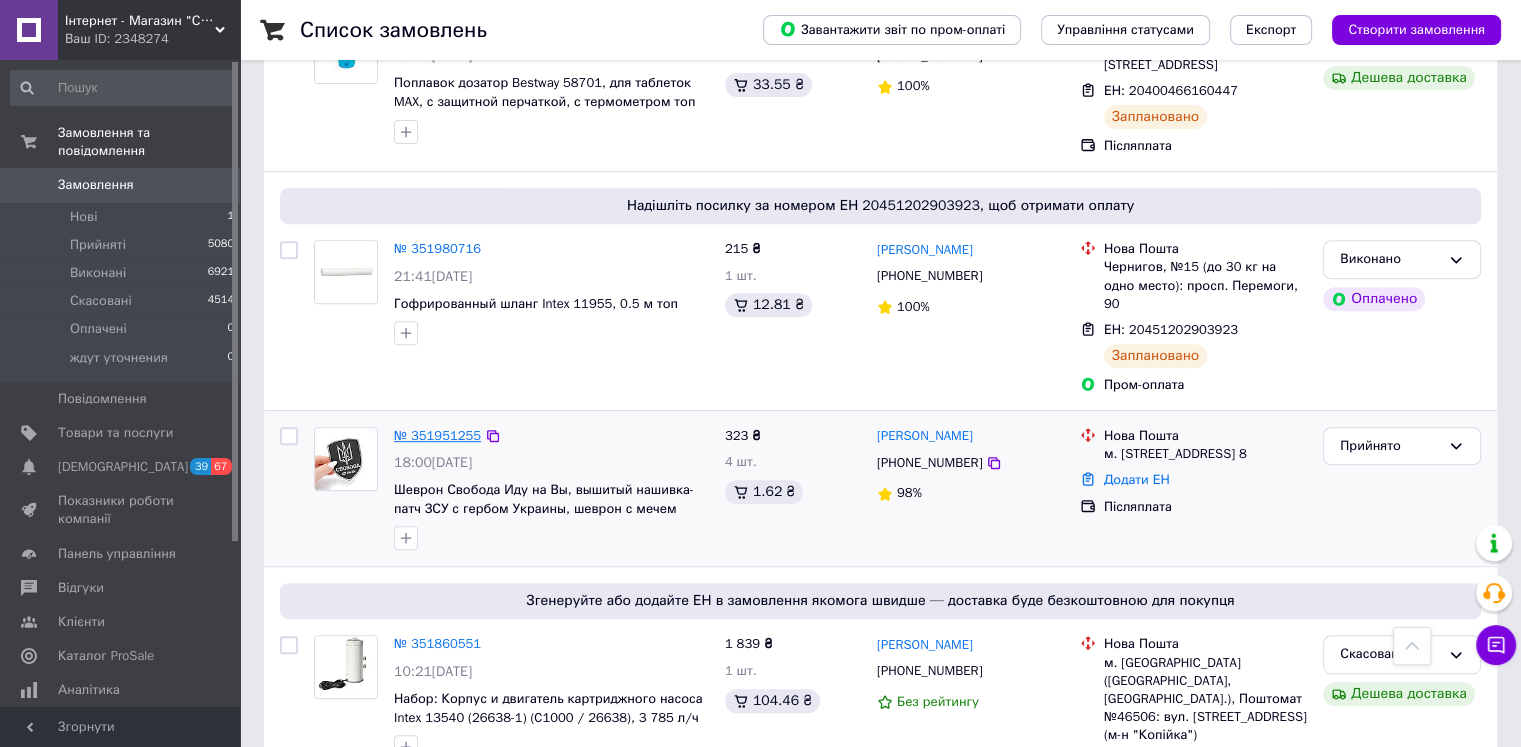 click on "№ 351951255" at bounding box center (437, 435) 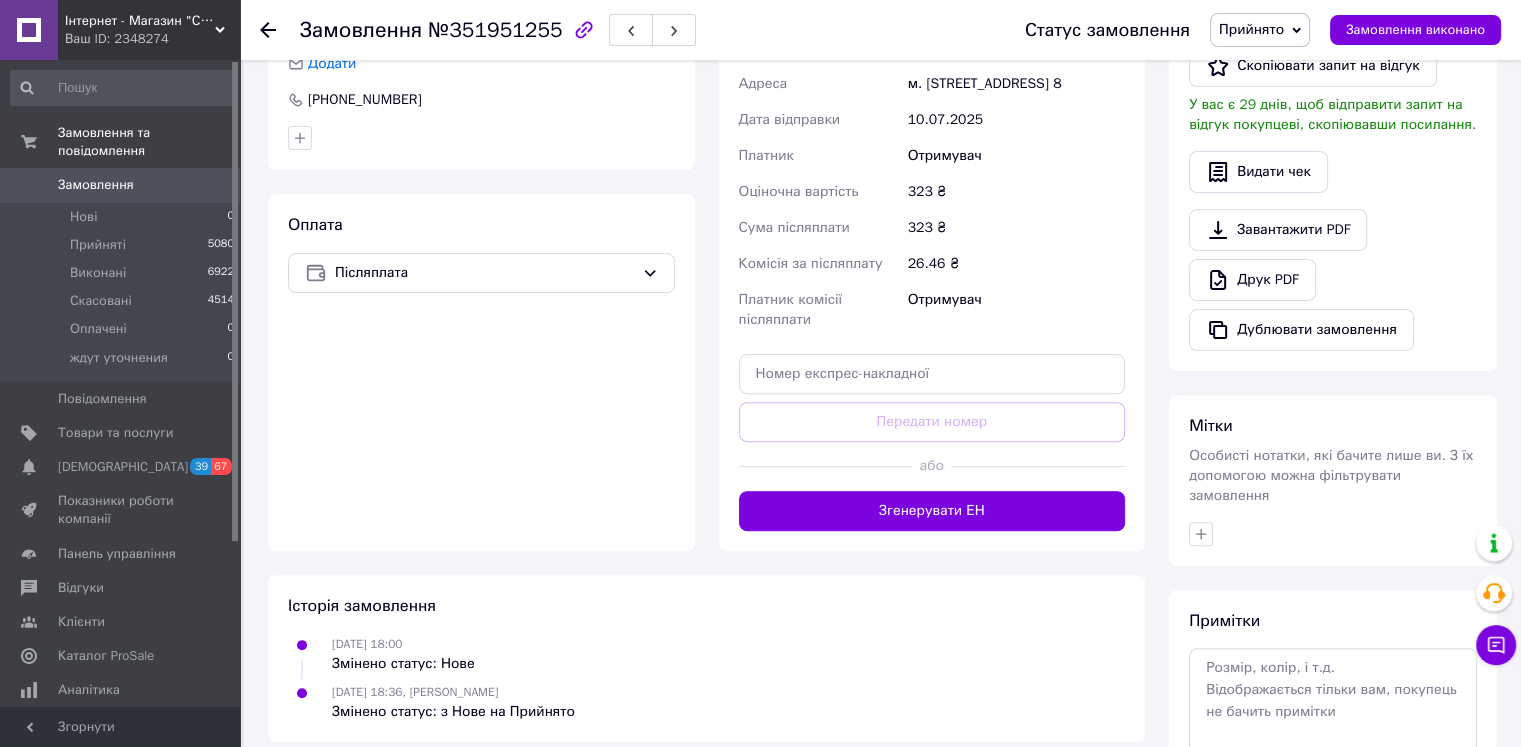 scroll, scrollTop: 384, scrollLeft: 0, axis: vertical 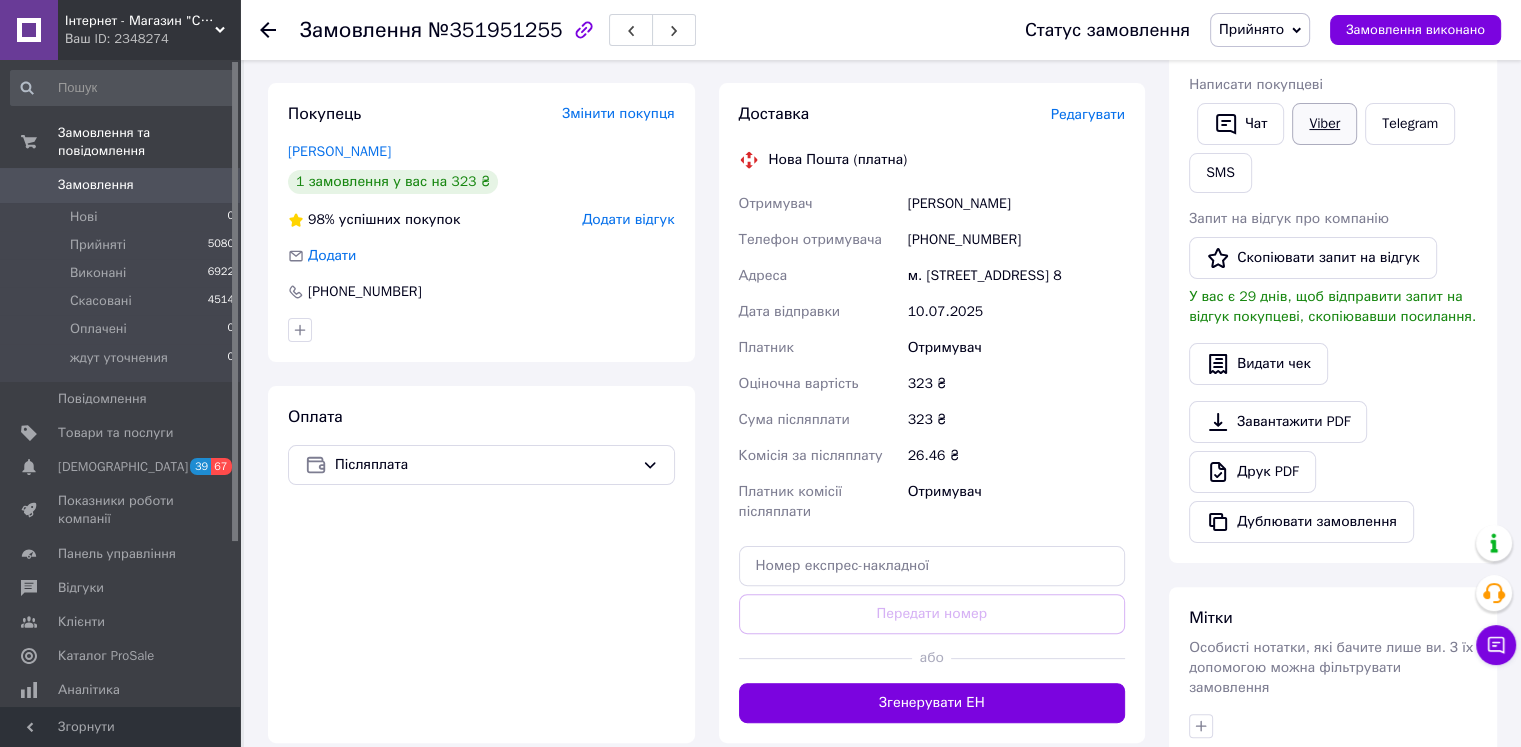 click on "Viber" at bounding box center (1324, 124) 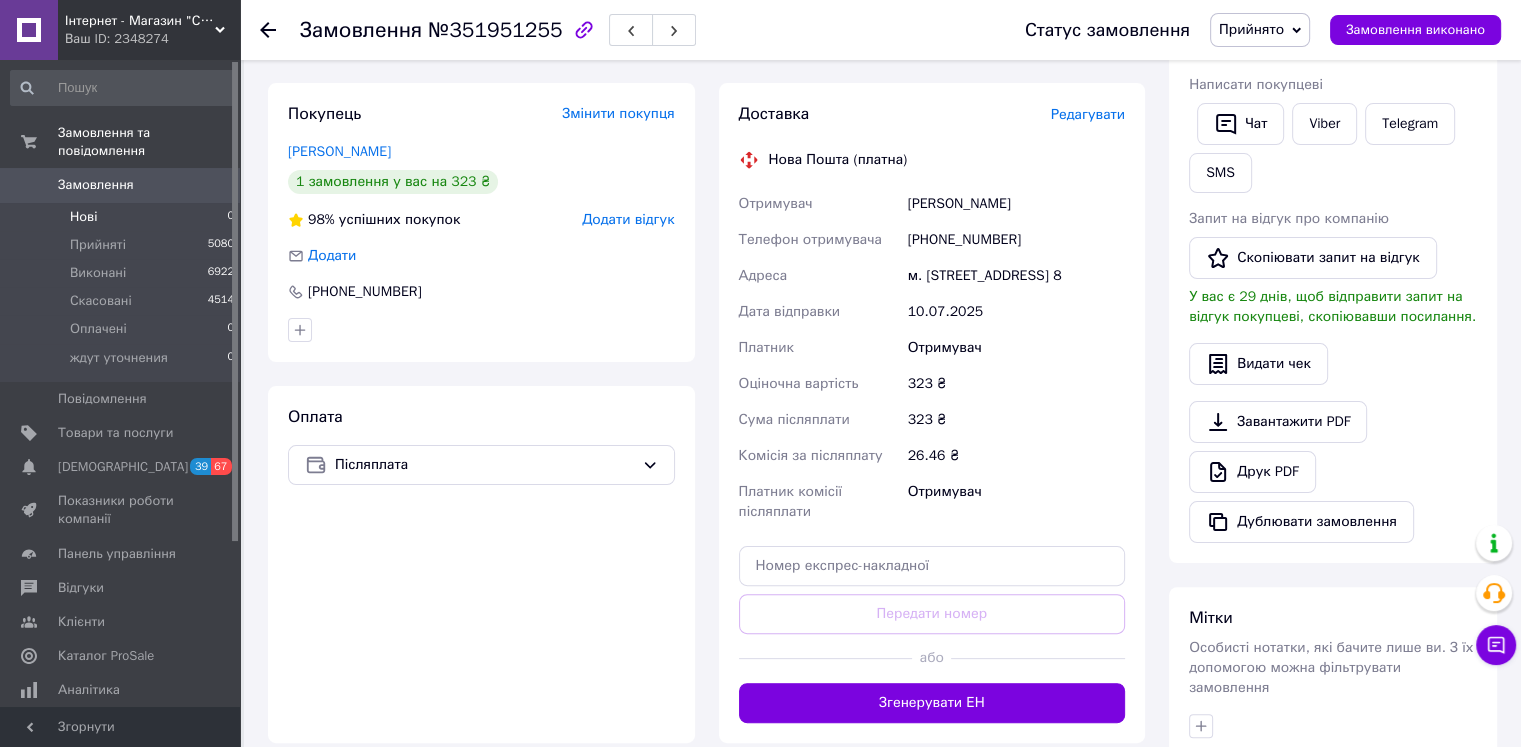 click on "Нові 0" at bounding box center [123, 217] 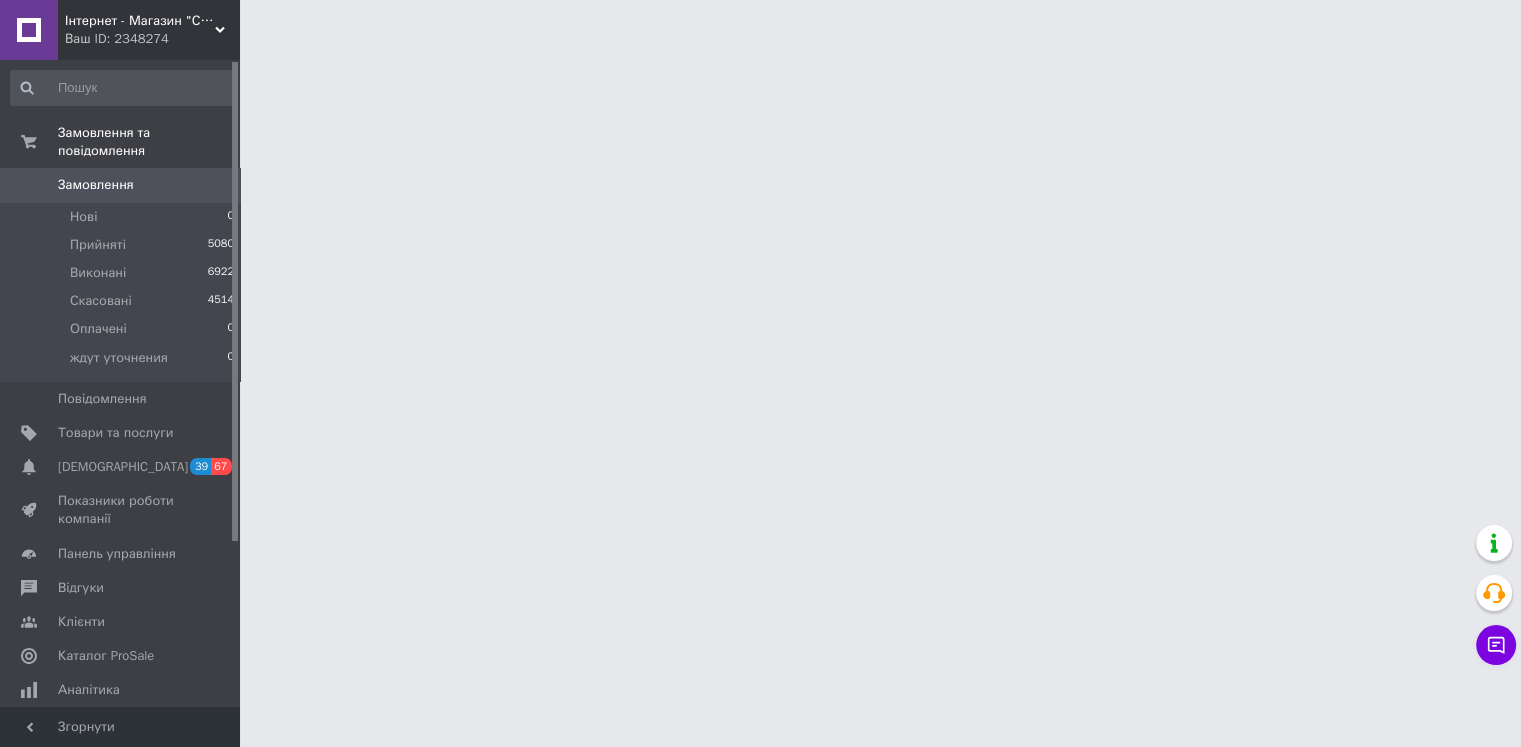 scroll, scrollTop: 0, scrollLeft: 0, axis: both 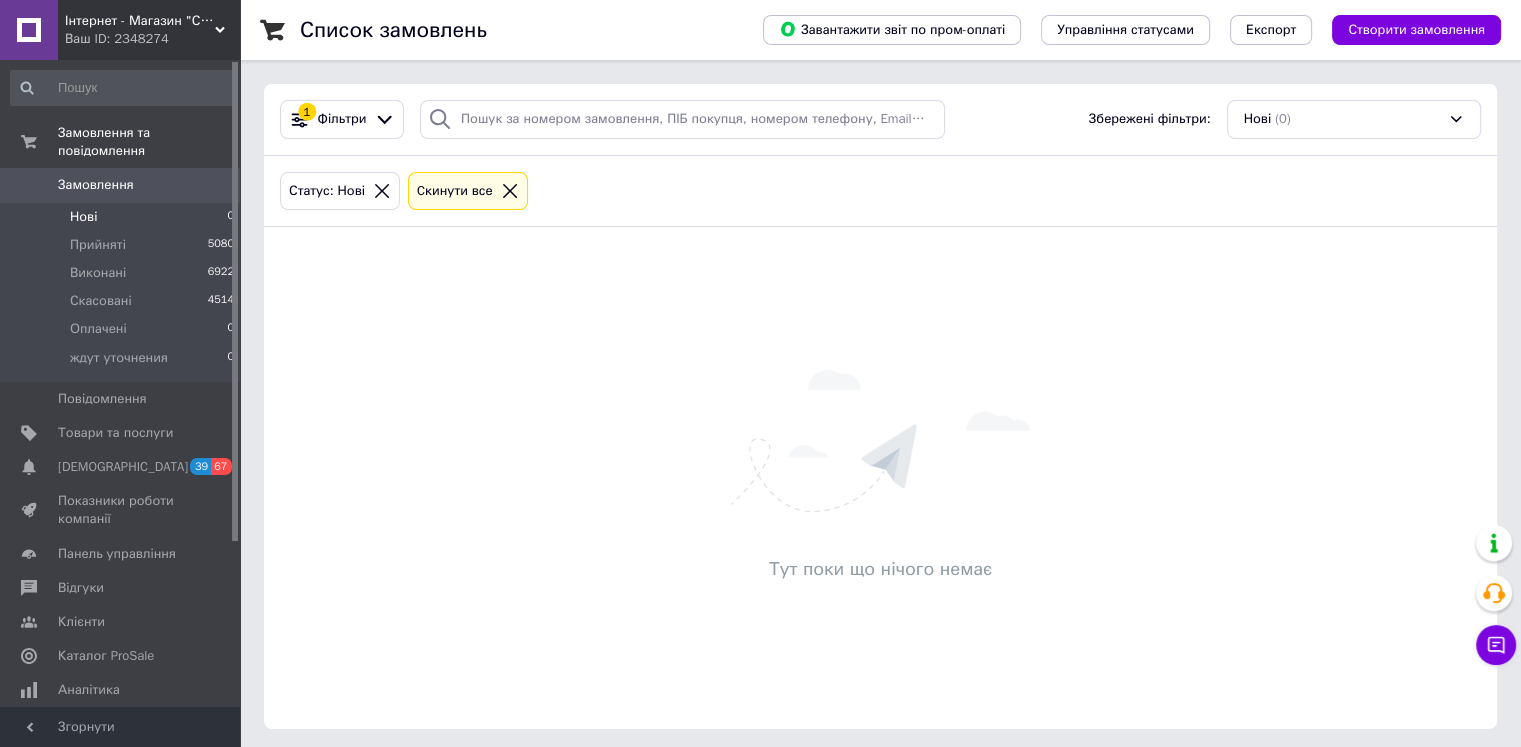 click on "Замовлення" at bounding box center (96, 185) 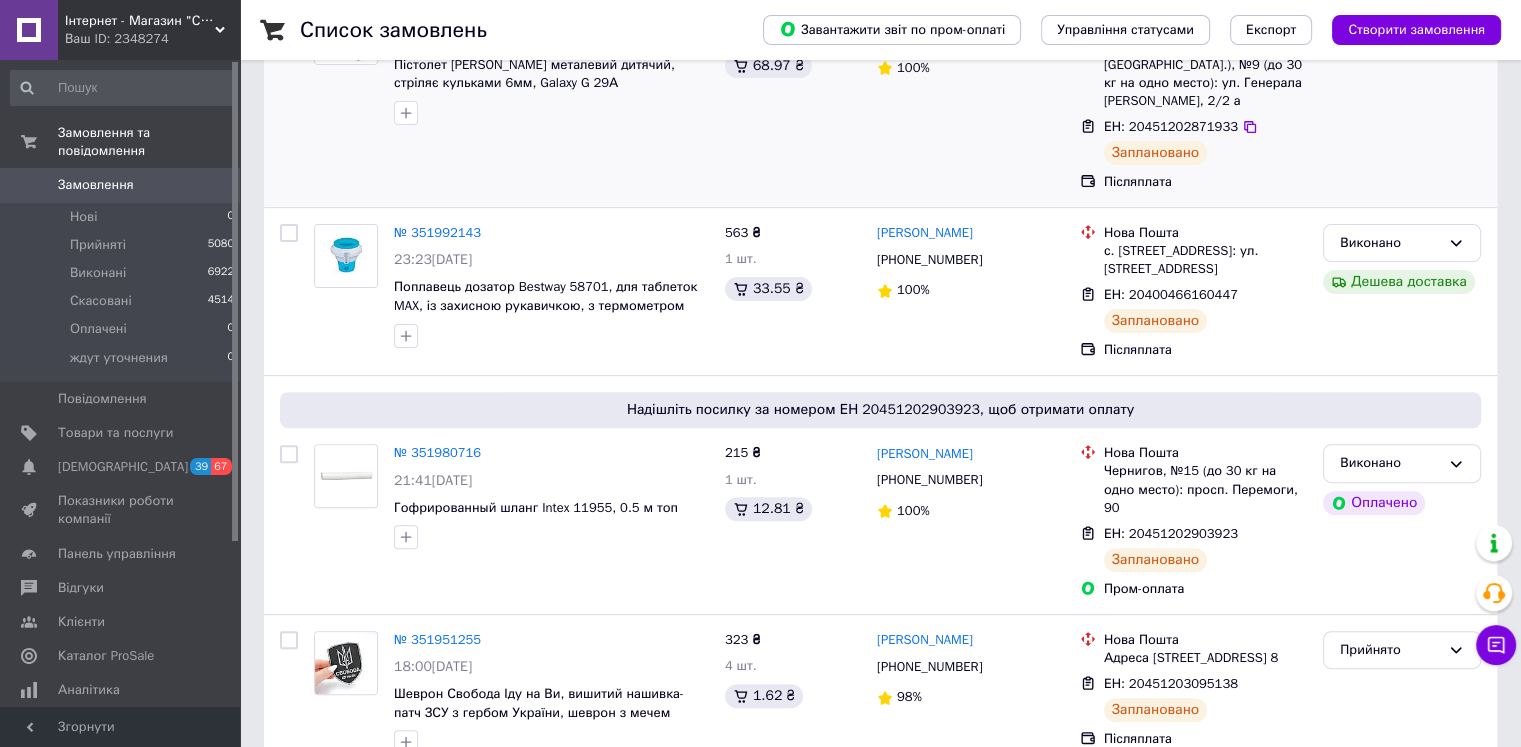 scroll, scrollTop: 600, scrollLeft: 0, axis: vertical 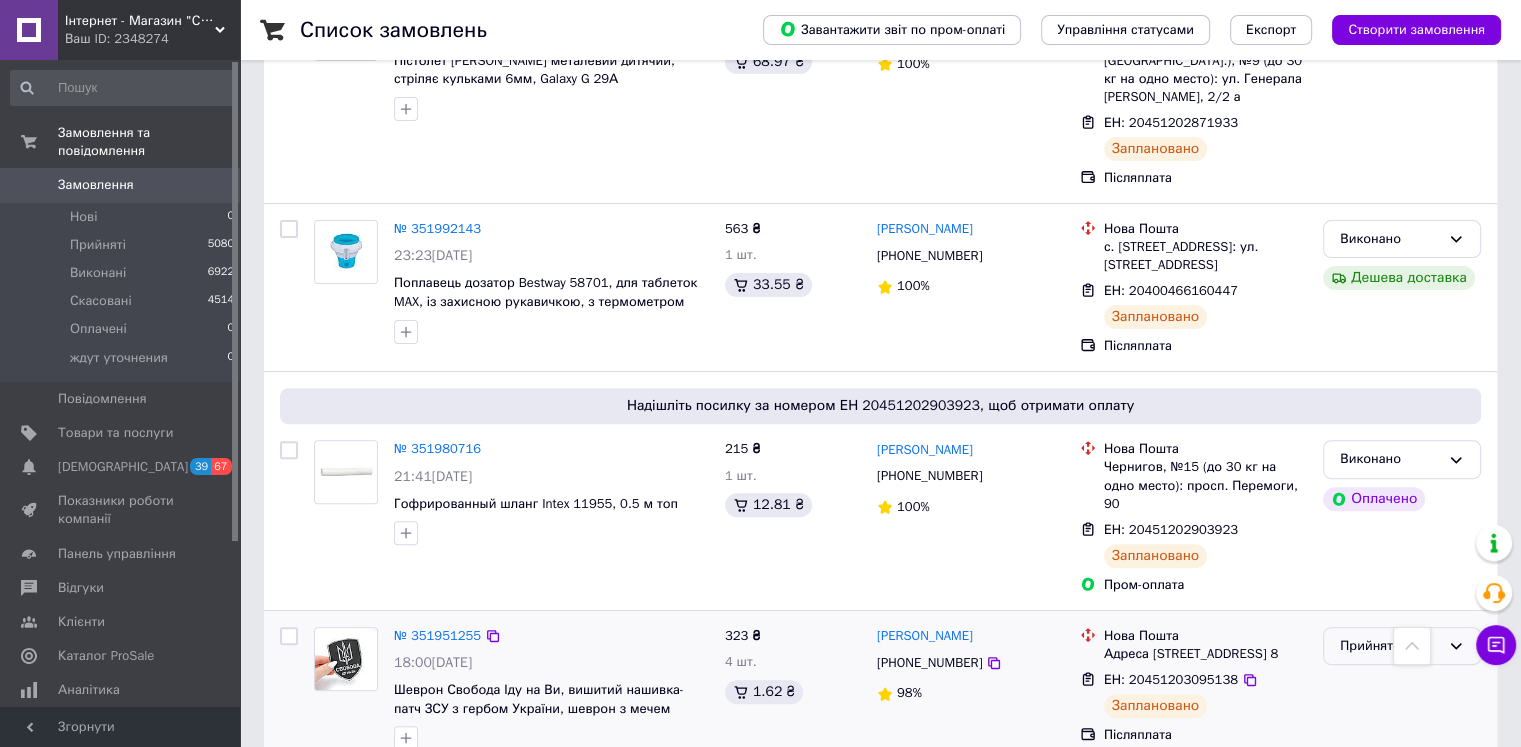 click on "Прийнято" at bounding box center [1390, 646] 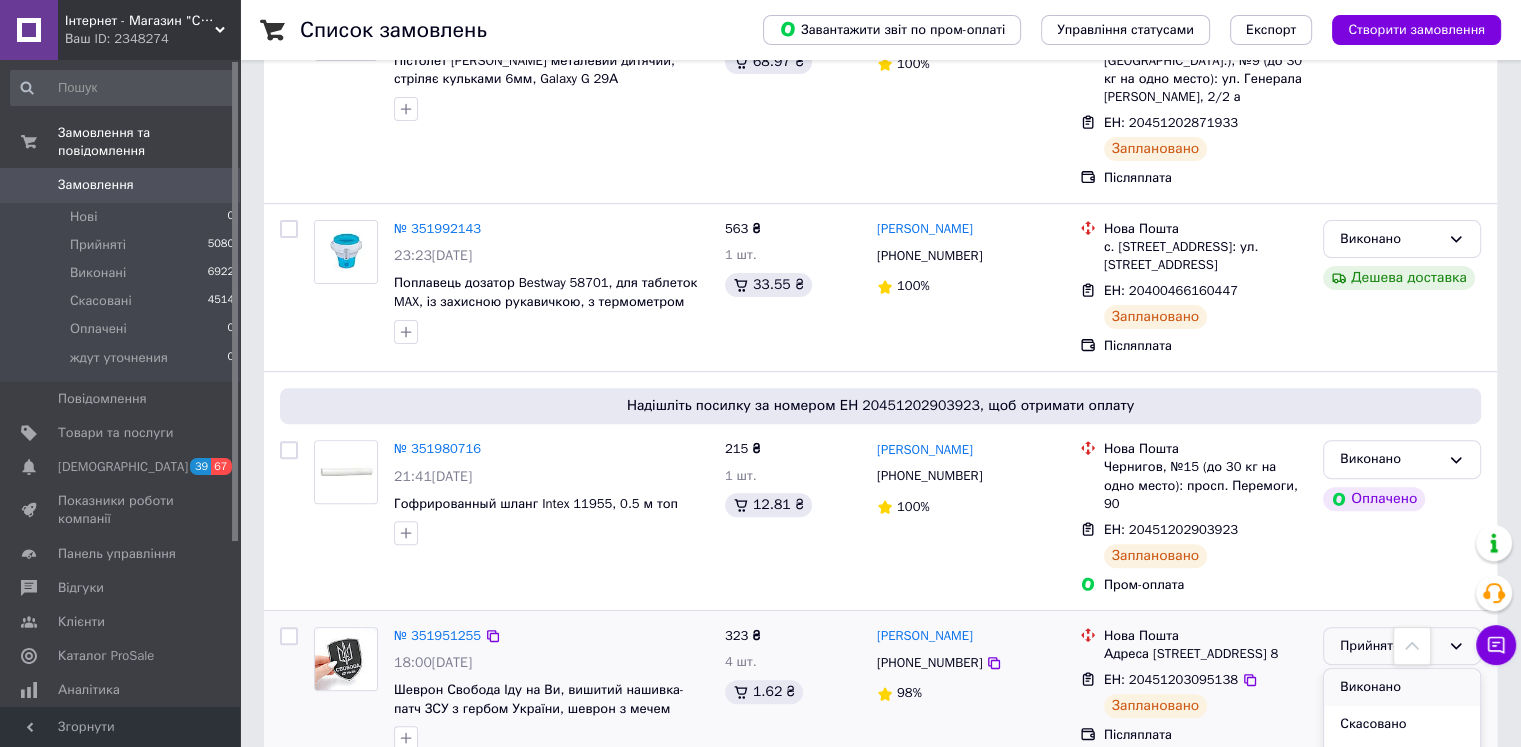 click on "Виконано" at bounding box center [1402, 687] 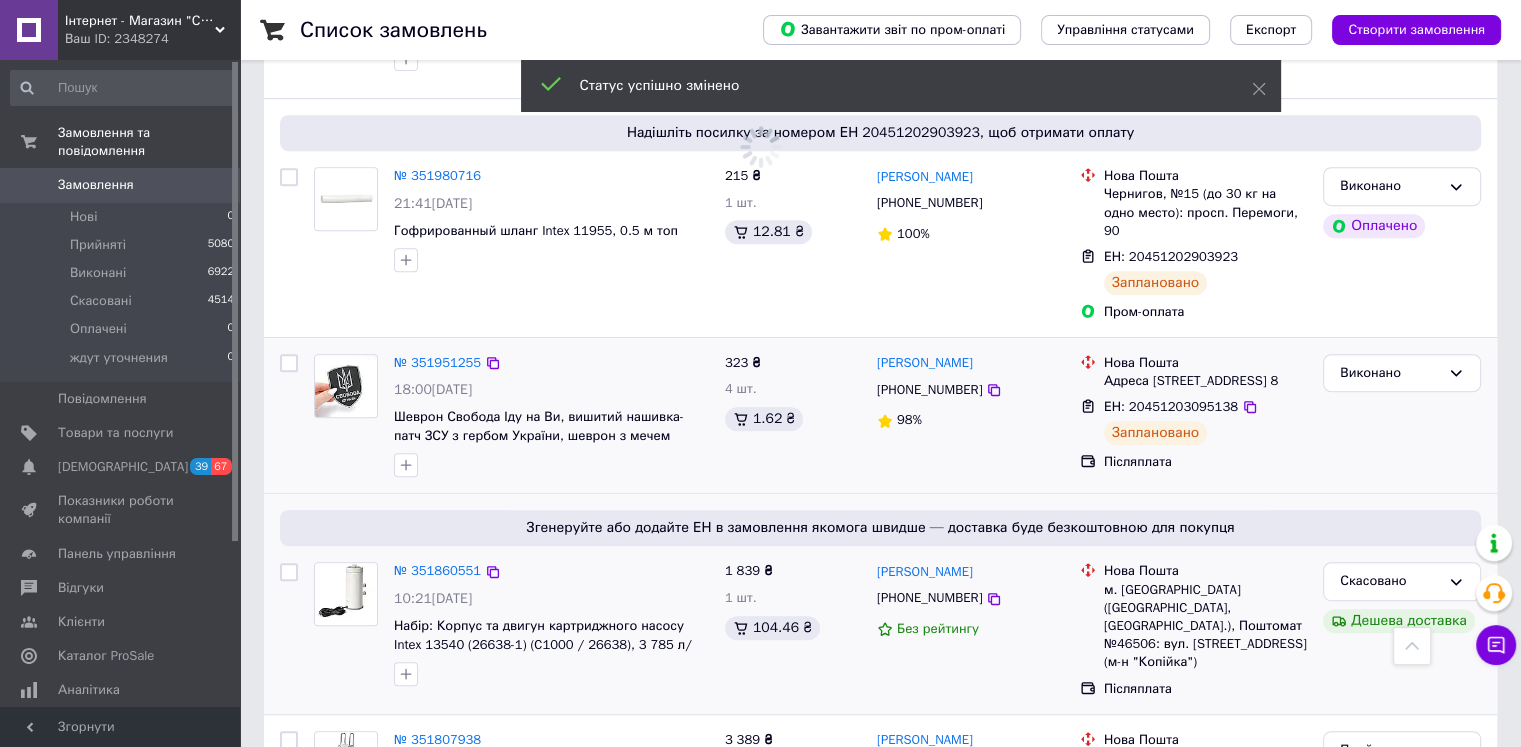 scroll, scrollTop: 900, scrollLeft: 0, axis: vertical 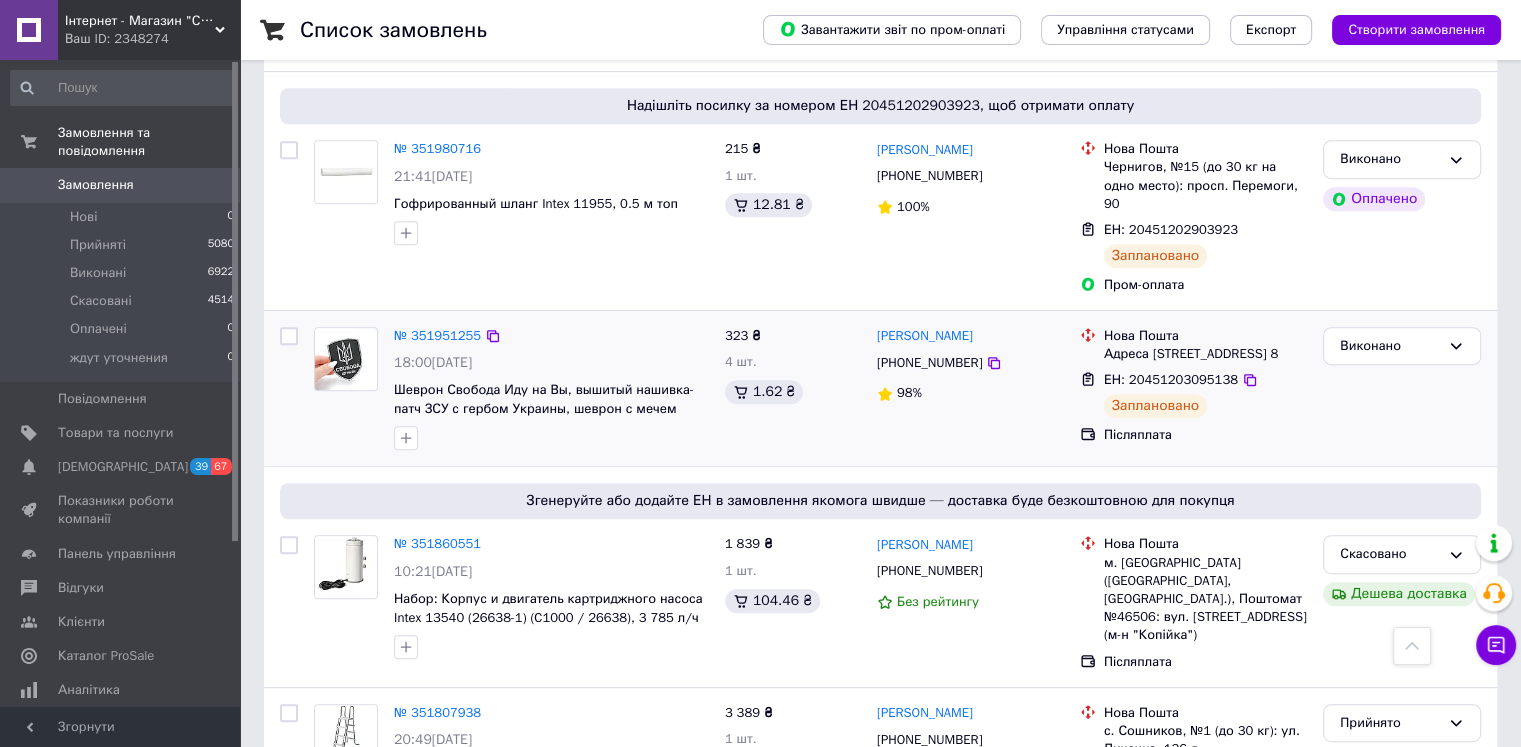 click at bounding box center (551, 438) 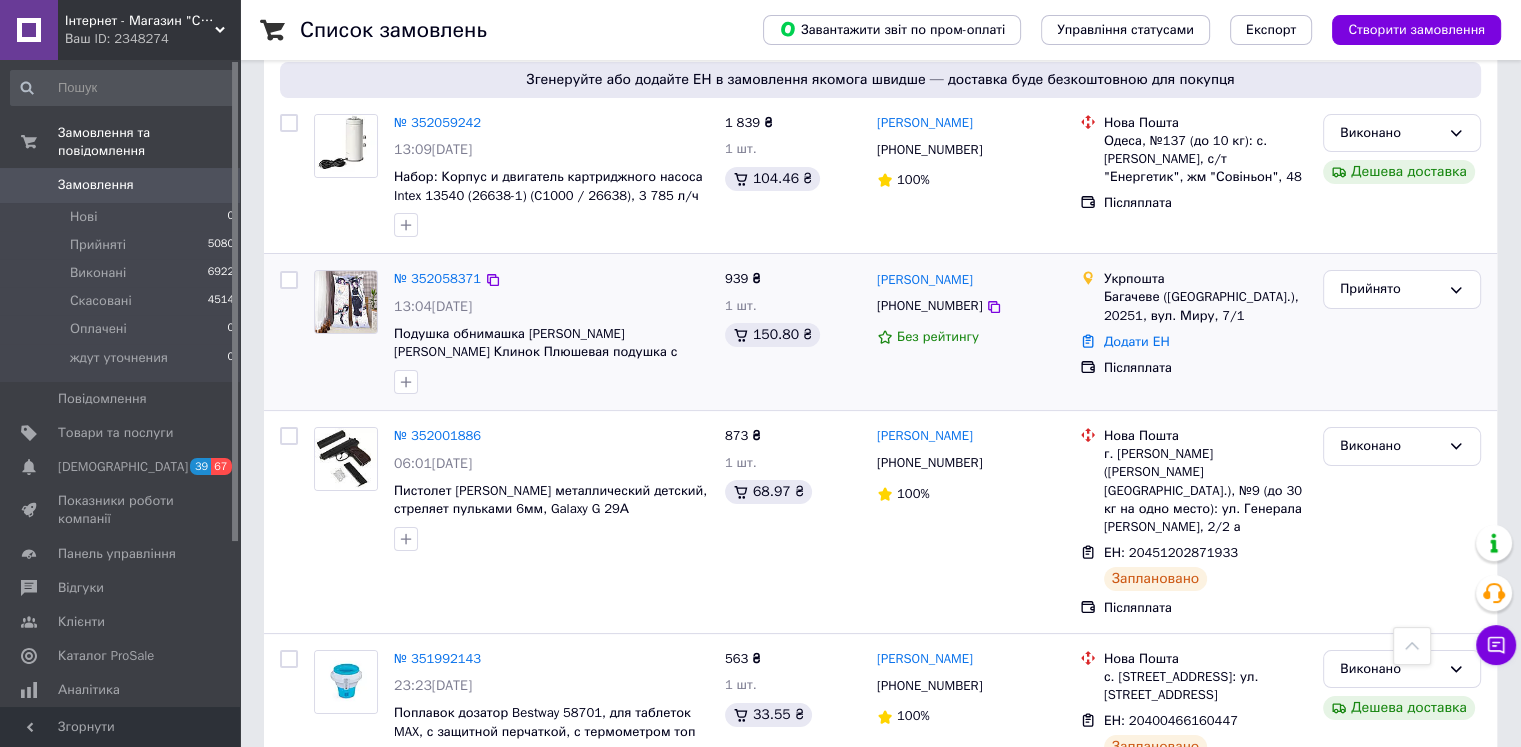 scroll, scrollTop: 0, scrollLeft: 0, axis: both 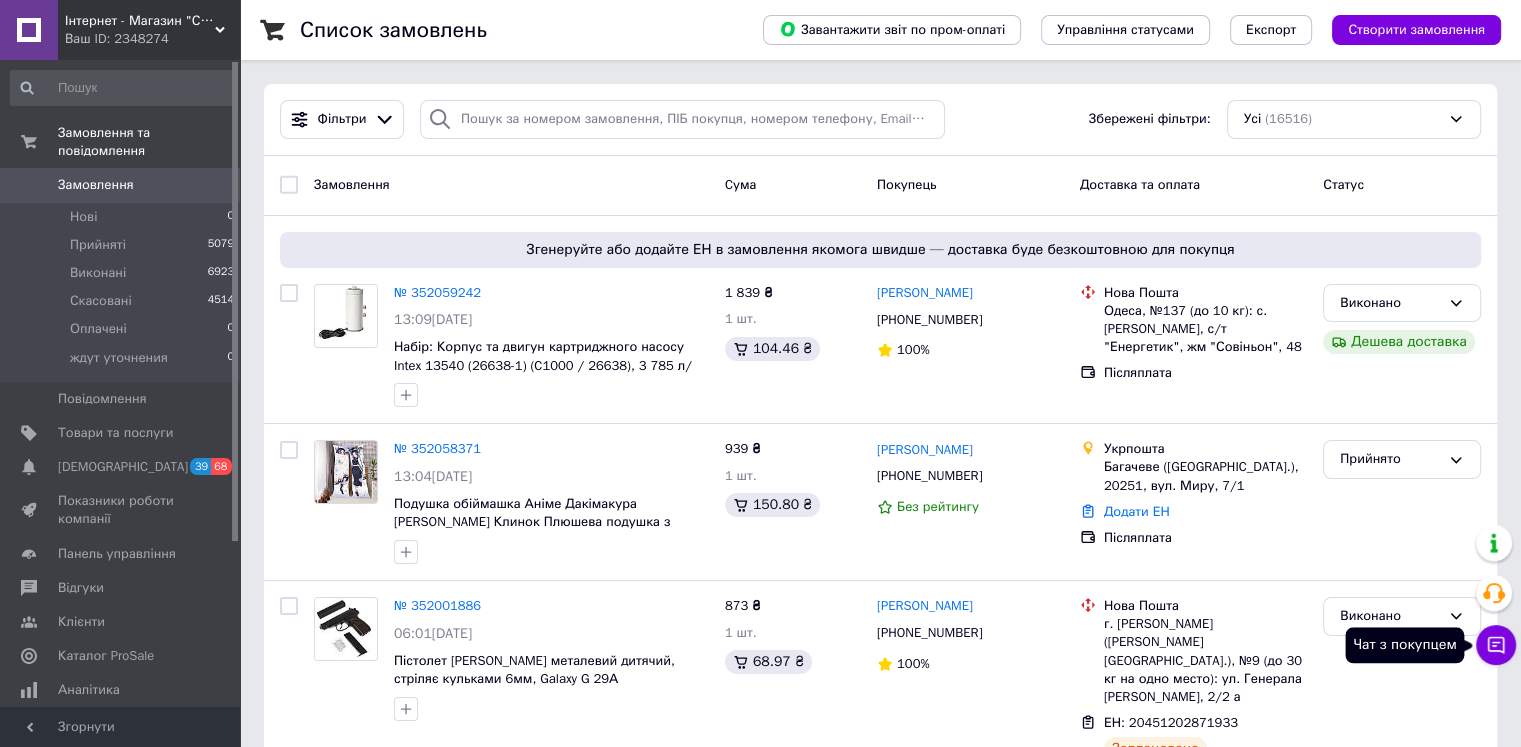 click on "Чат з покупцем" at bounding box center (1496, 645) 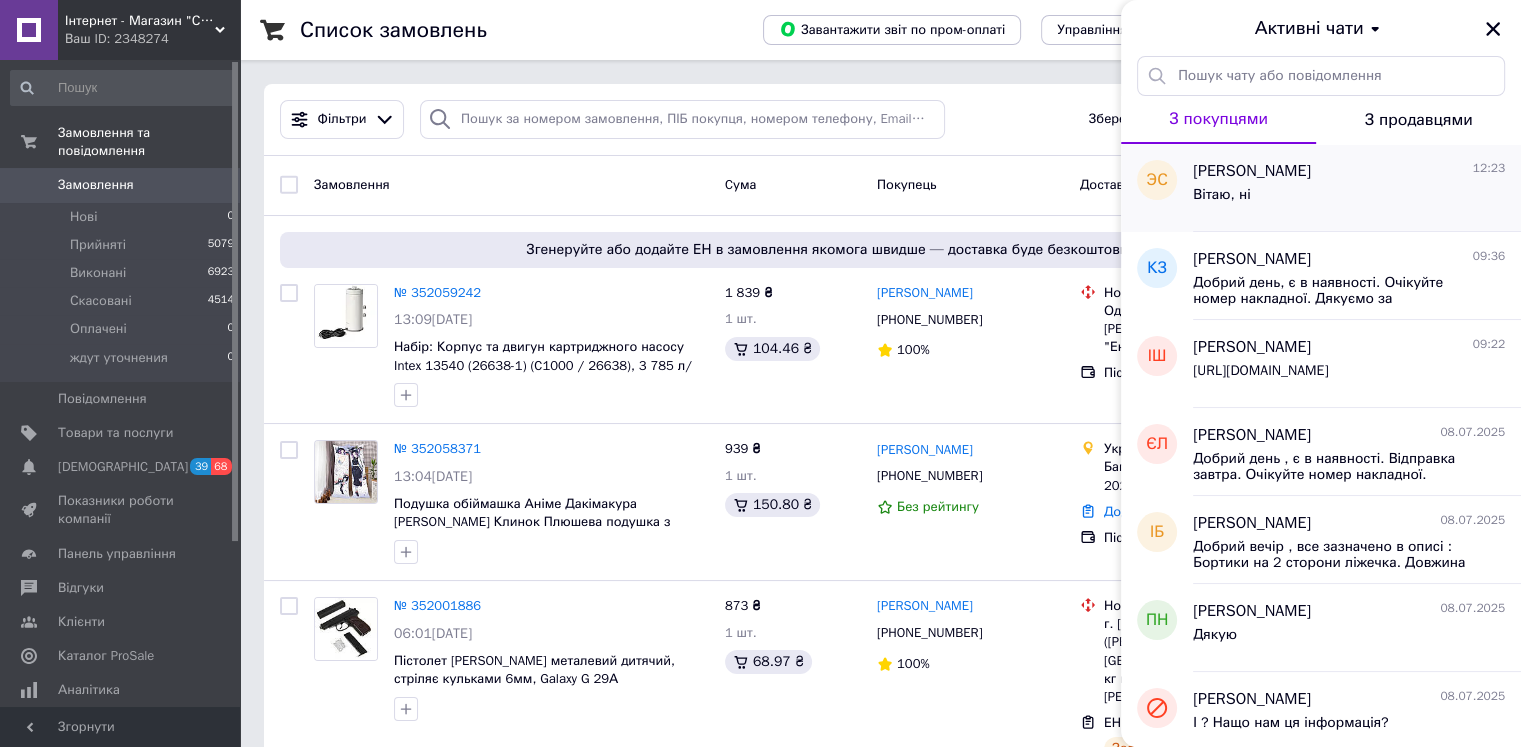 click on "Эдик Семикин 12:23 Вітаю, ні" at bounding box center [1357, 188] 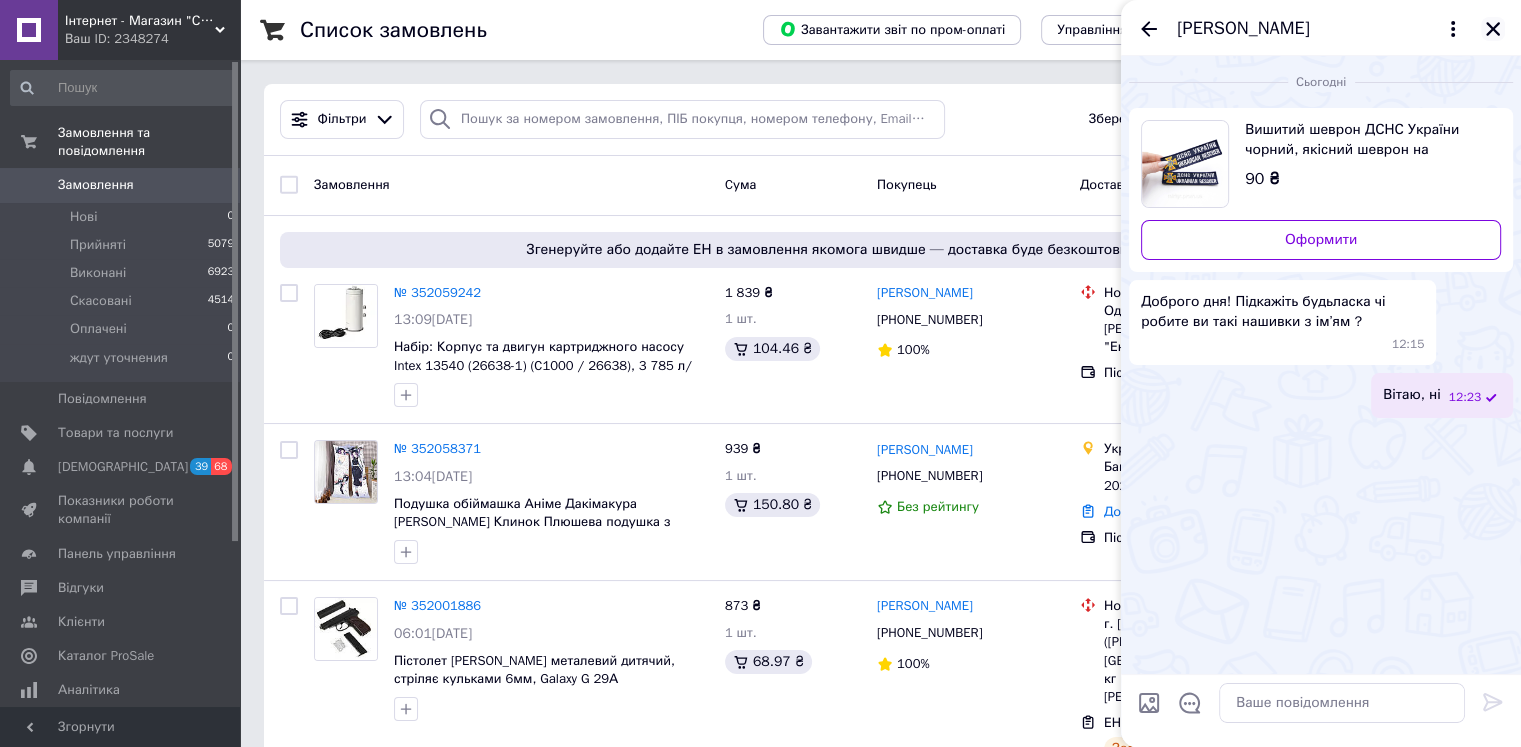 click 